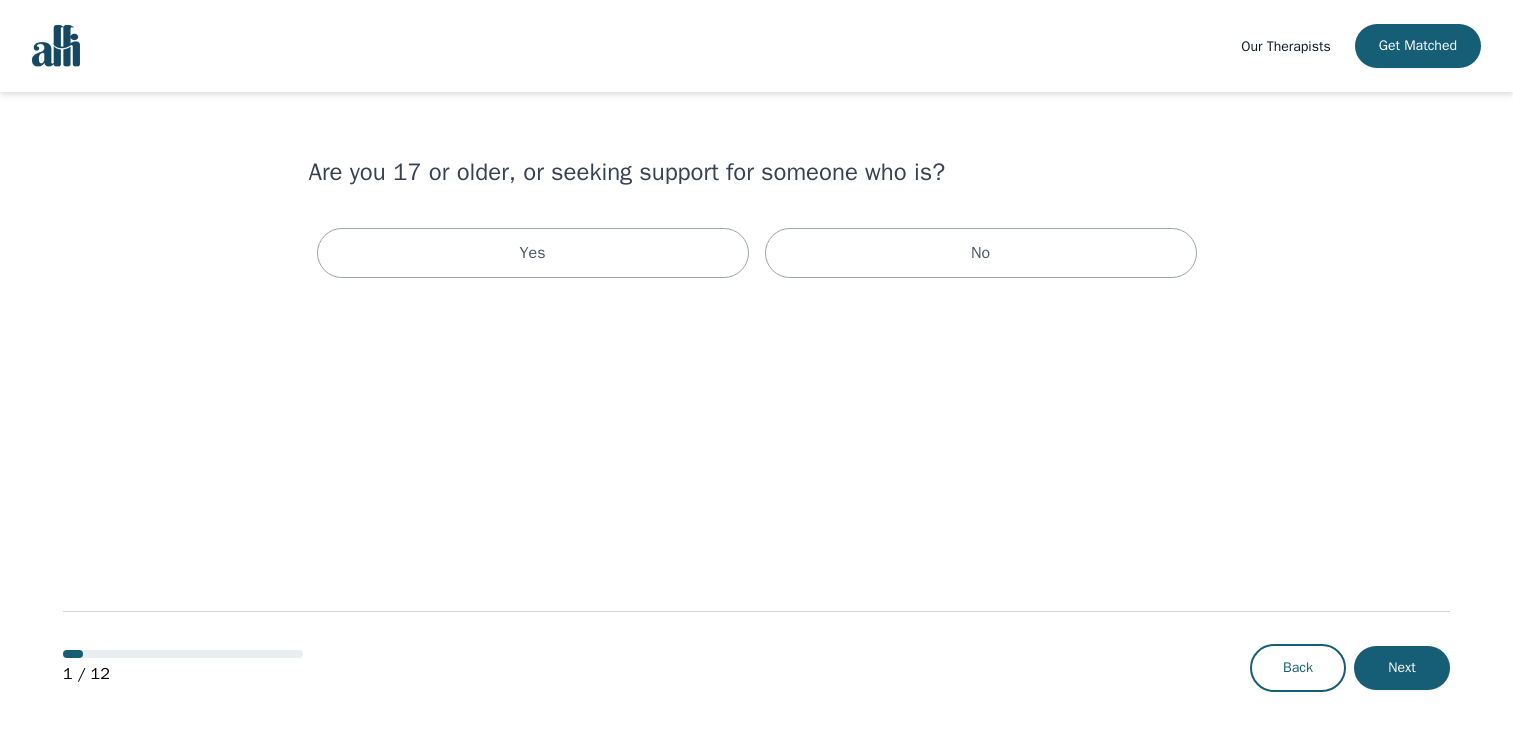 scroll, scrollTop: 0, scrollLeft: 0, axis: both 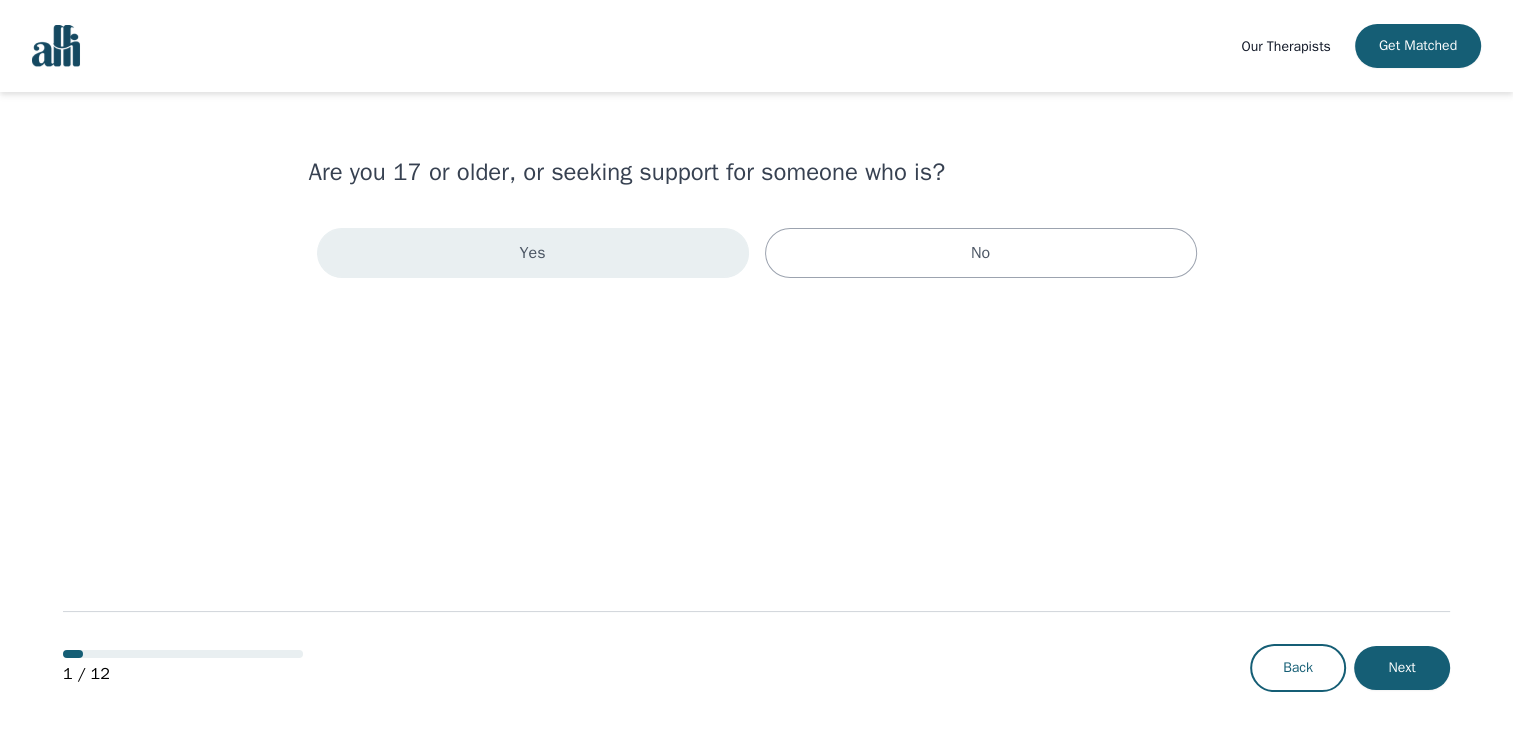 click on "Yes" at bounding box center (533, 253) 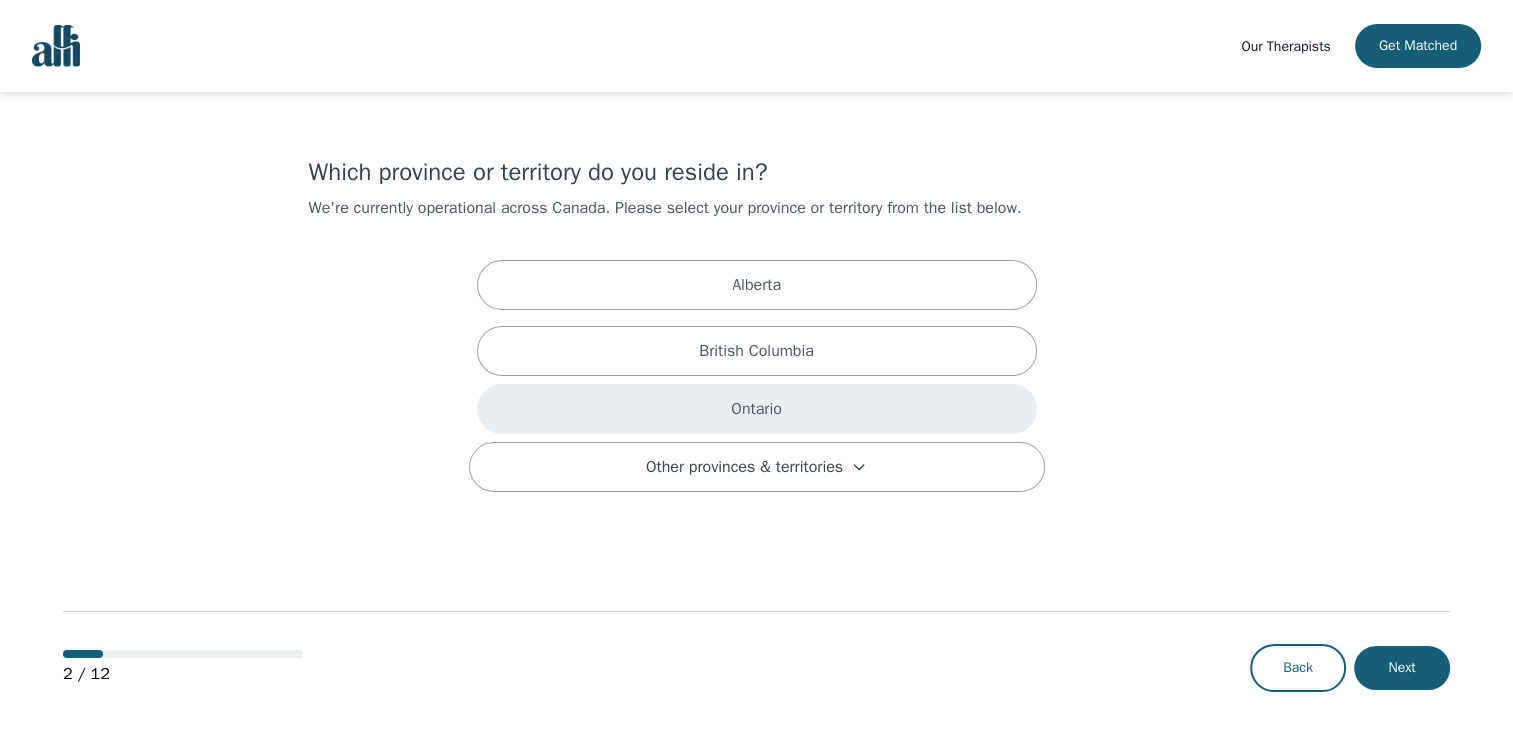 click on "Ontario" at bounding box center (757, 409) 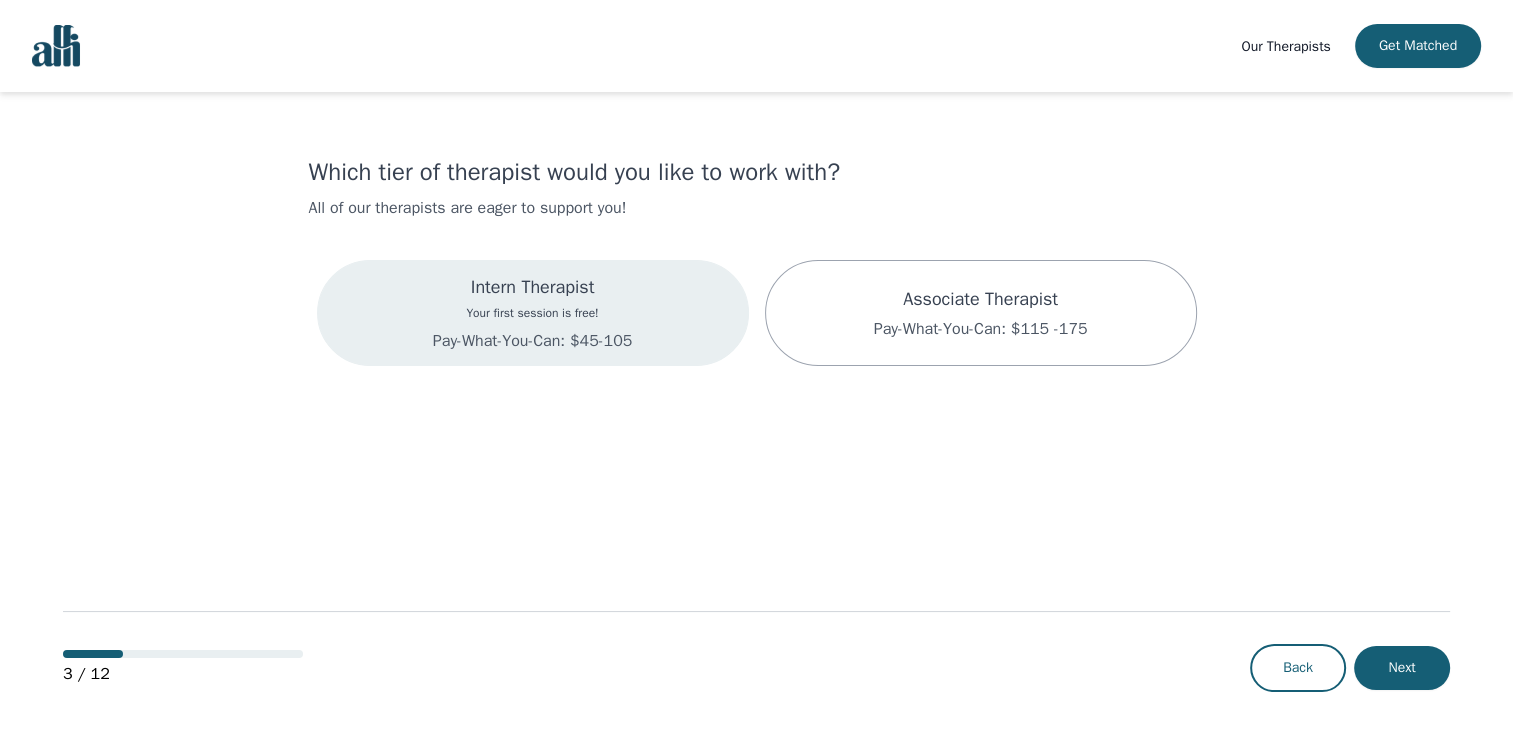 click on "Intern Therapist Your first session is free! Pay-What-You-Can: $45-105" at bounding box center [533, 313] 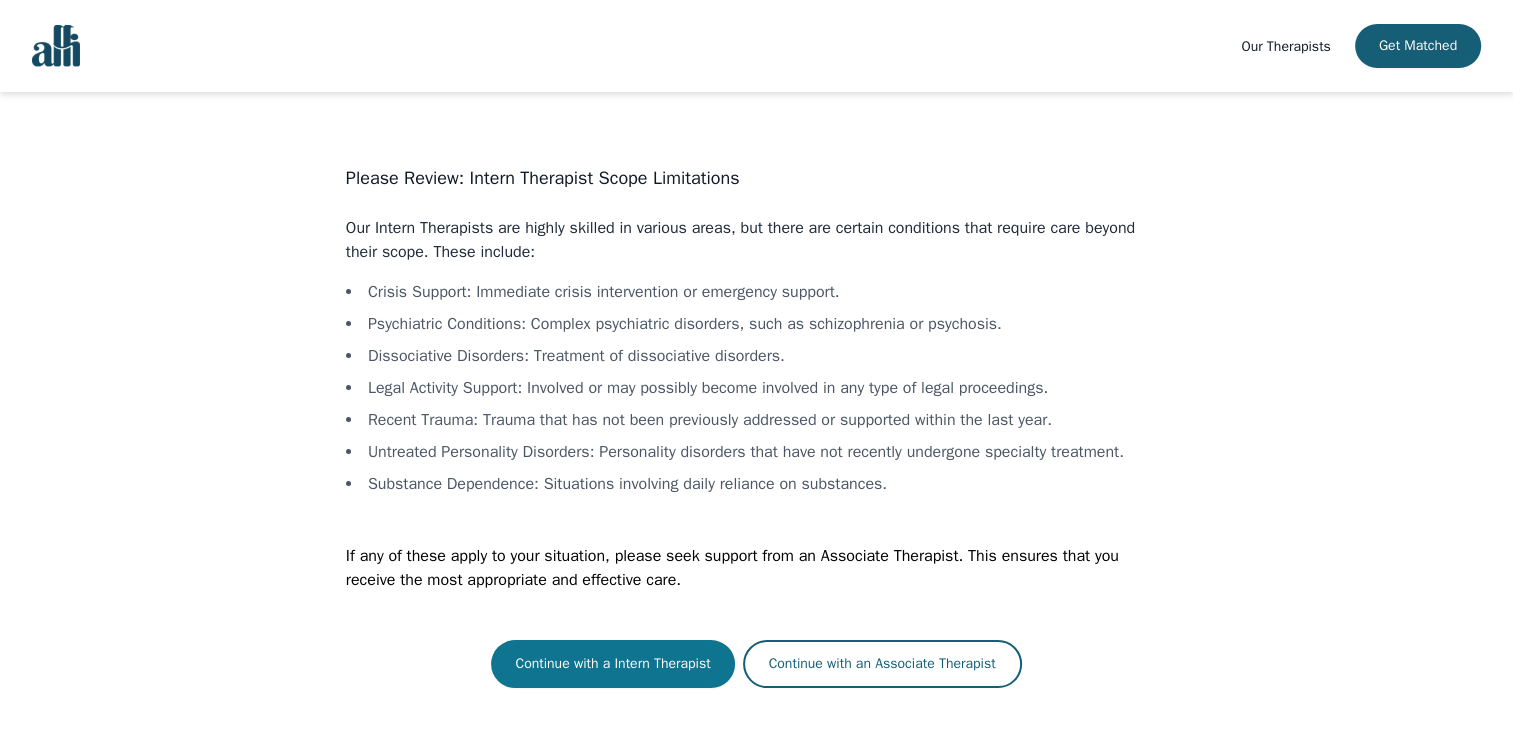 click on "Continue with a Intern Therapist" at bounding box center [612, 664] 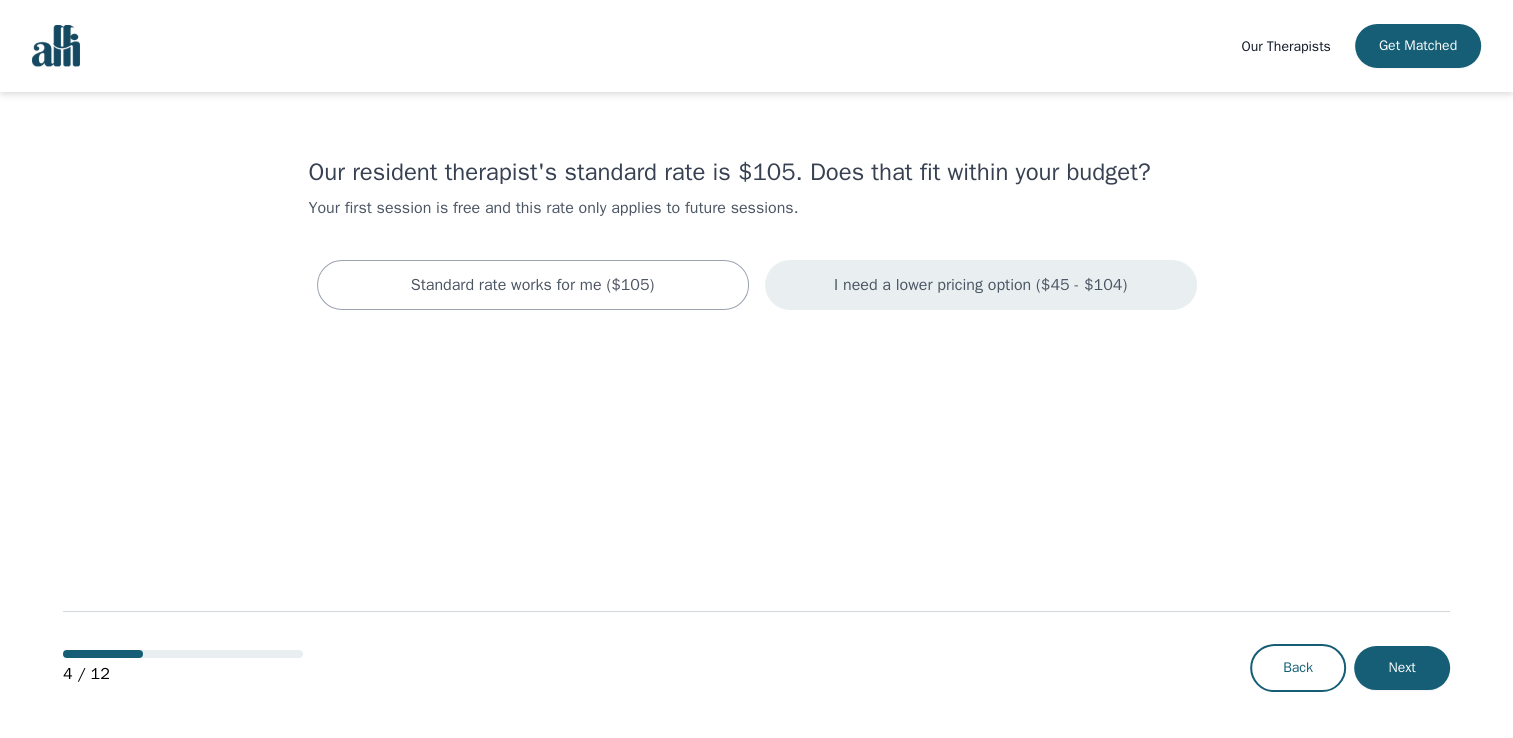 click on "I need a lower pricing option ($45 - $104)" at bounding box center [980, 285] 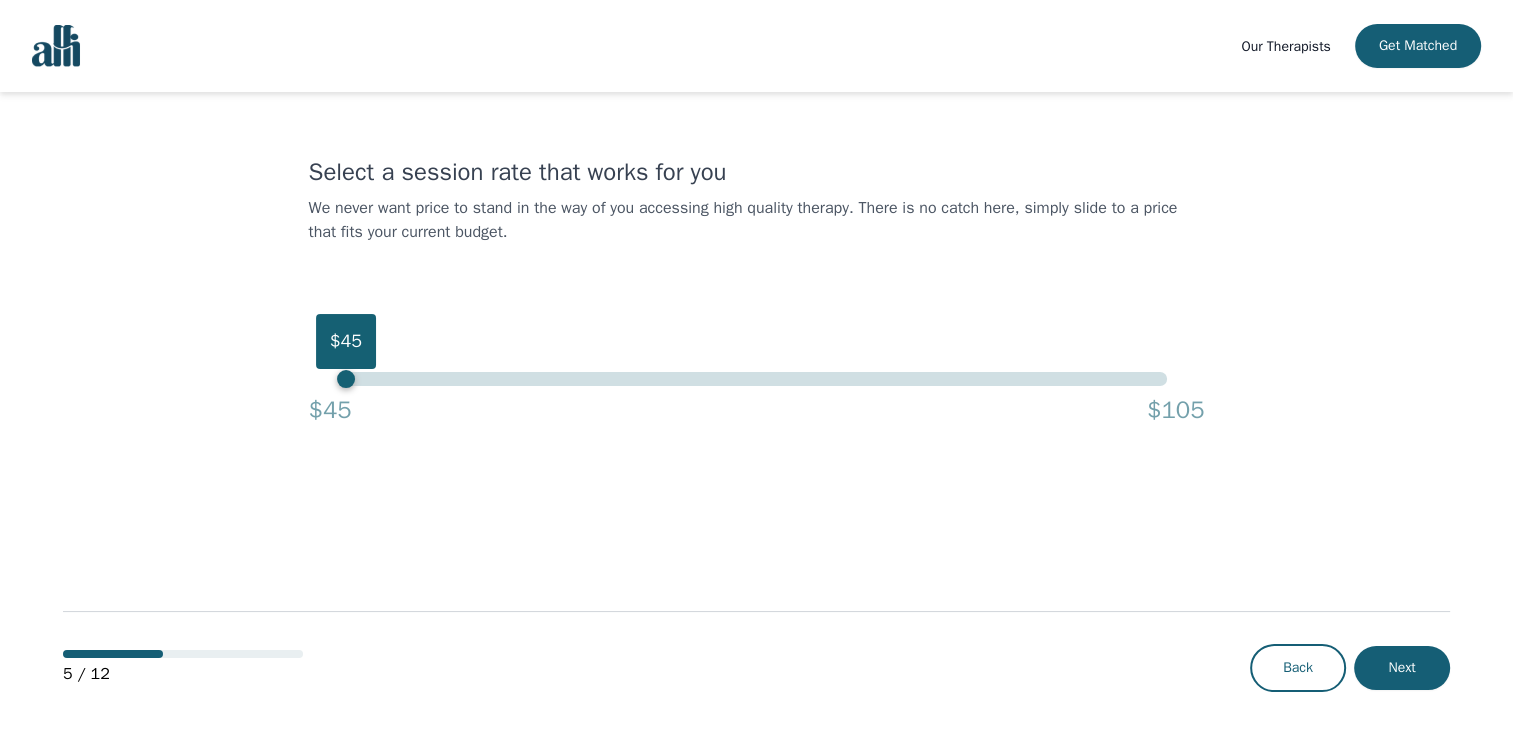 drag, startPoint x: 1168, startPoint y: 379, endPoint x: 323, endPoint y: 301, distance: 848.59235 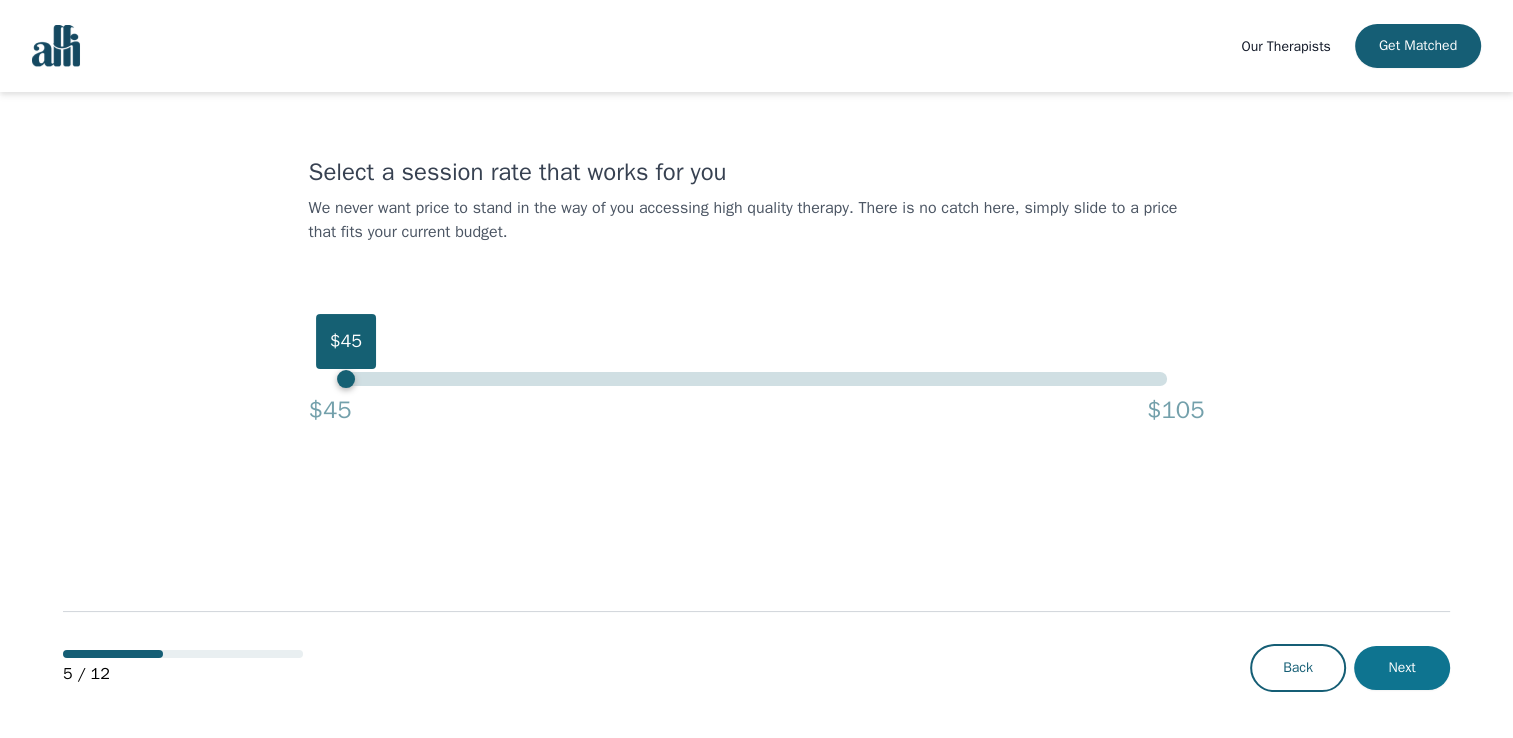 click on "Next" at bounding box center [1402, 668] 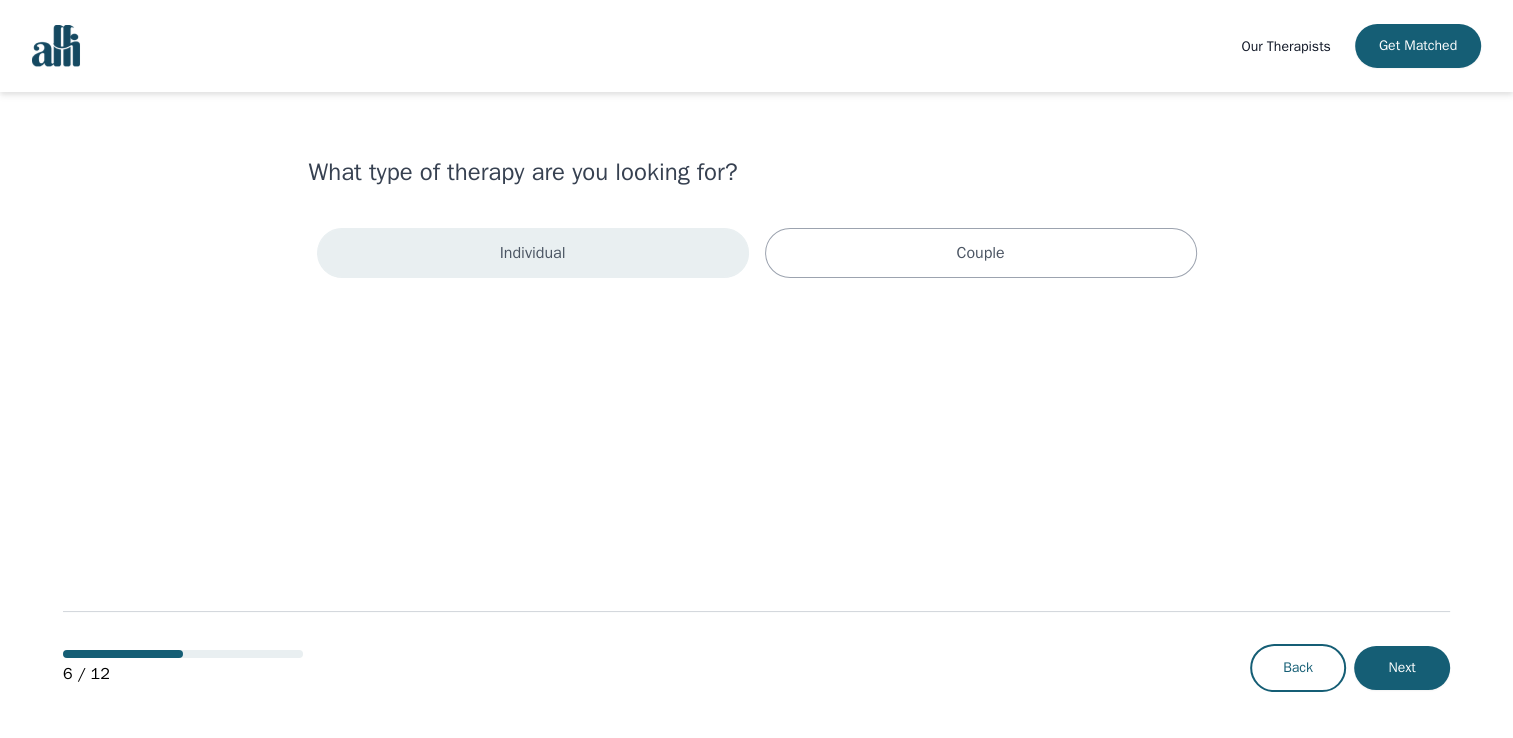 click on "Individual" at bounding box center [533, 253] 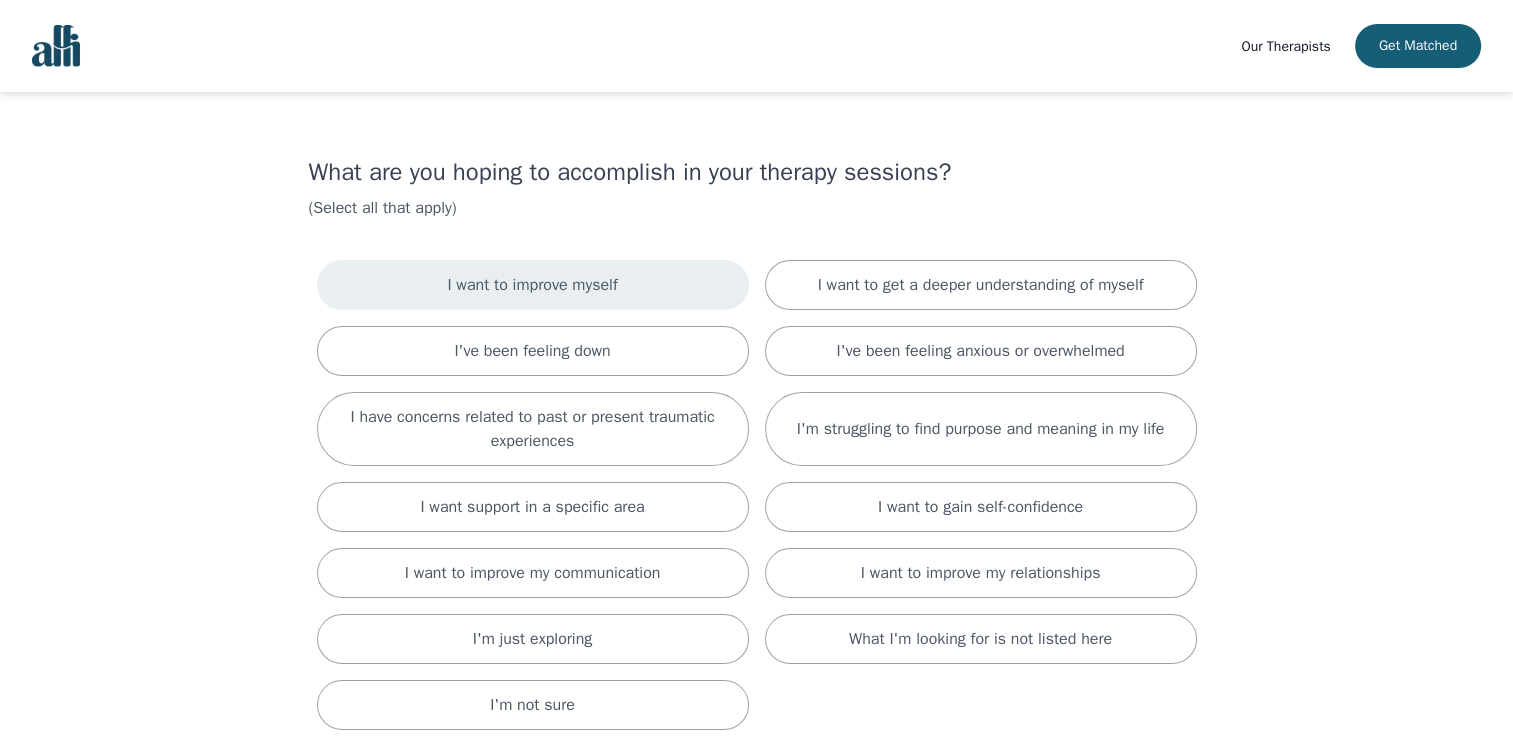 click on "I want to improve myself" at bounding box center (533, 285) 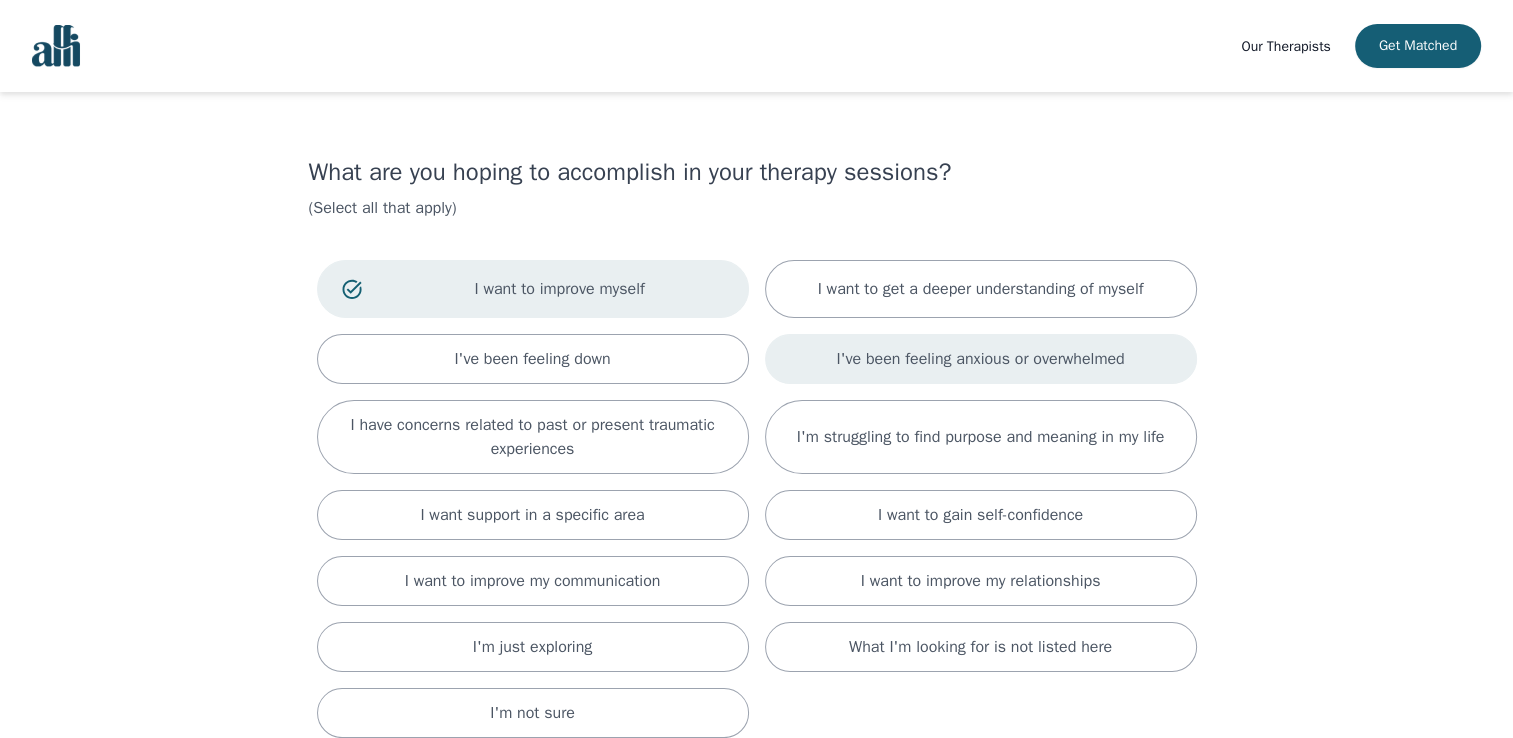 click on "I've been feeling anxious or overwhelmed" at bounding box center [980, 359] 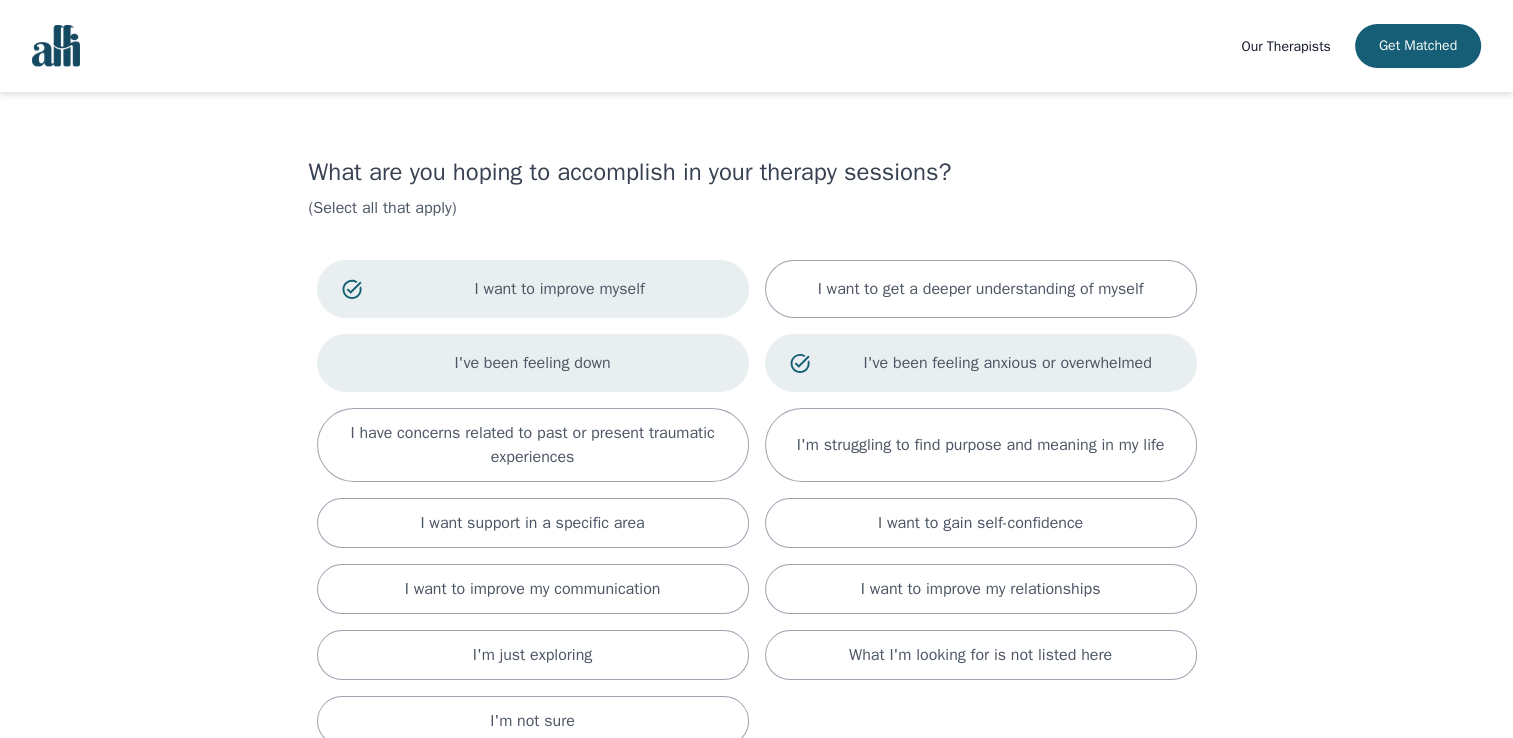 click on "I've been feeling down" at bounding box center (533, 363) 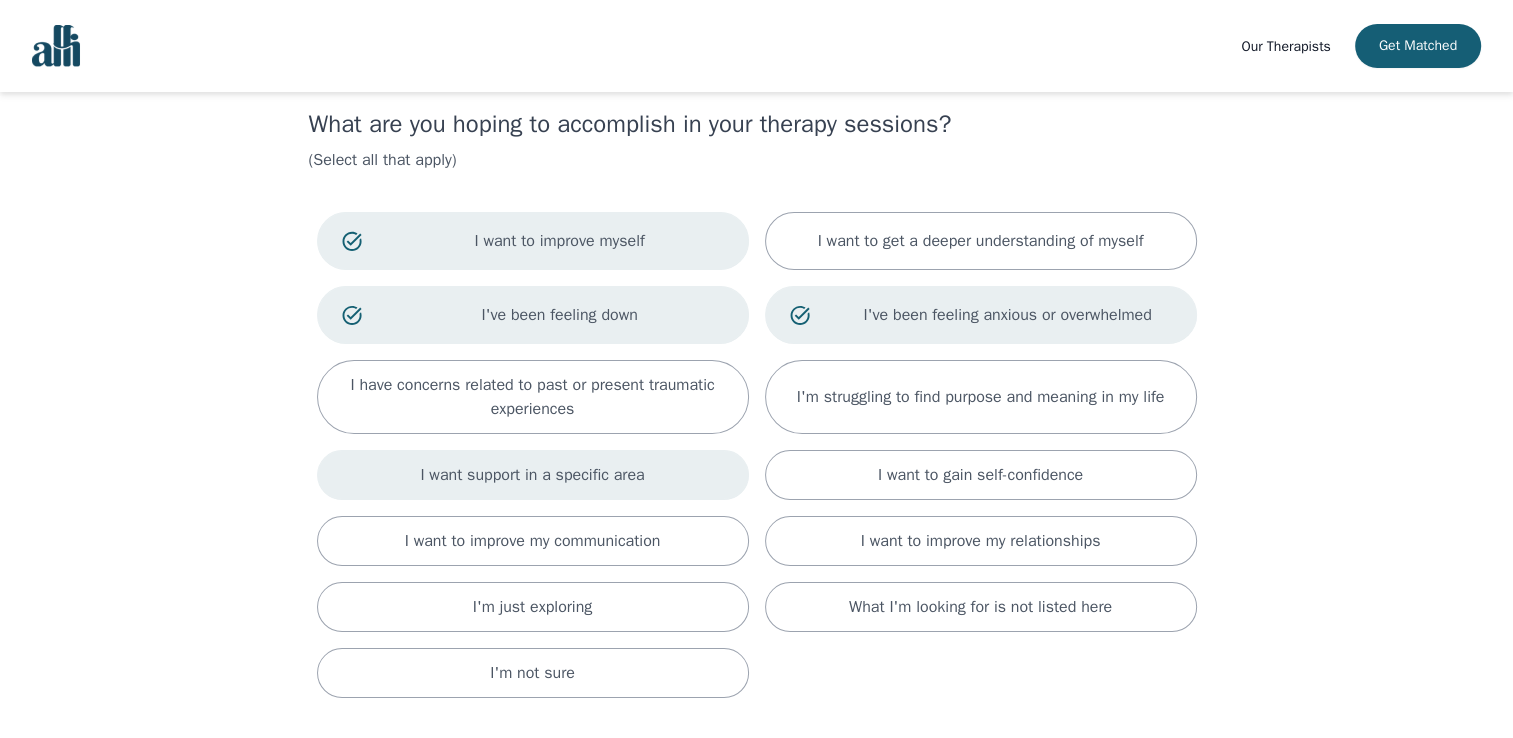 scroll, scrollTop: 54, scrollLeft: 0, axis: vertical 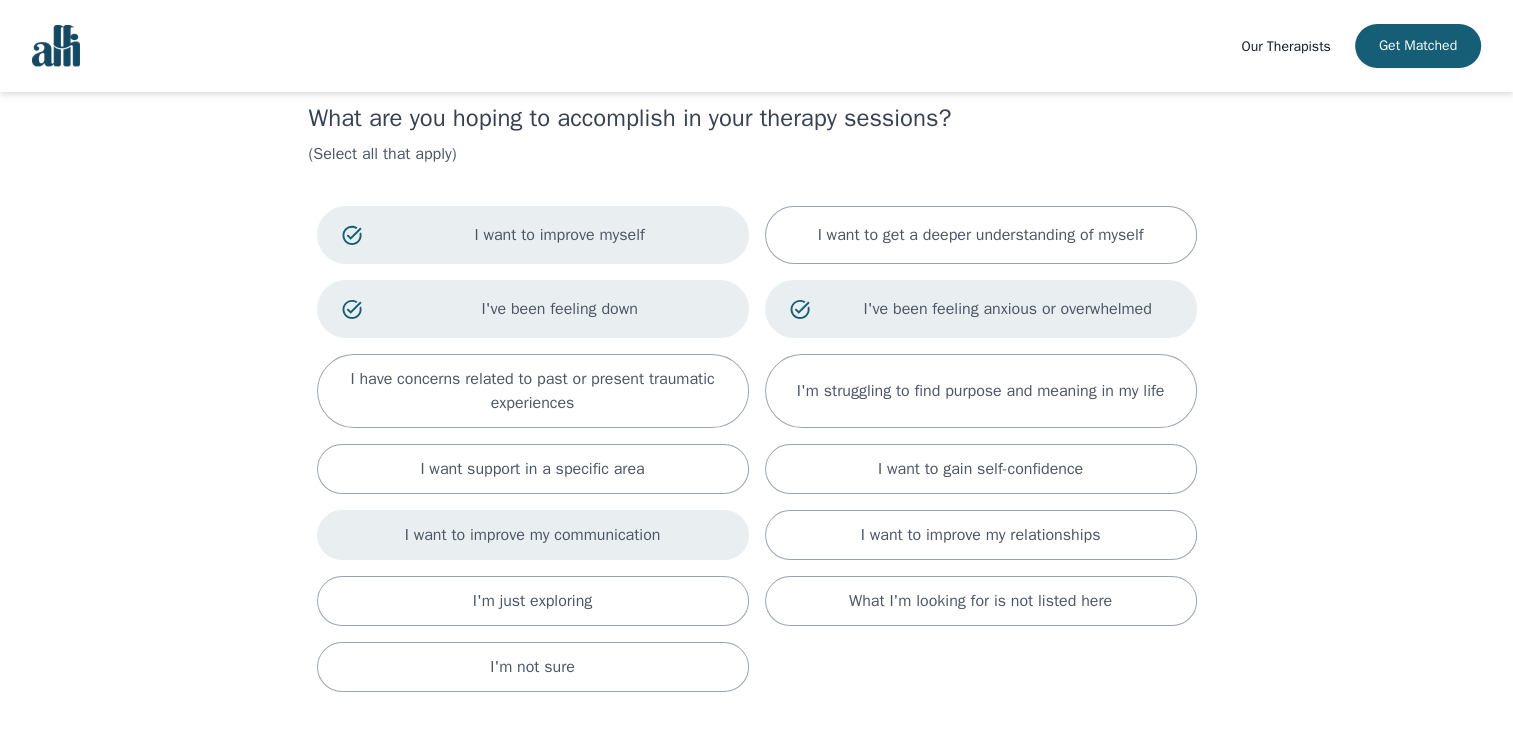 click on "I want to improve my communication" at bounding box center (533, 535) 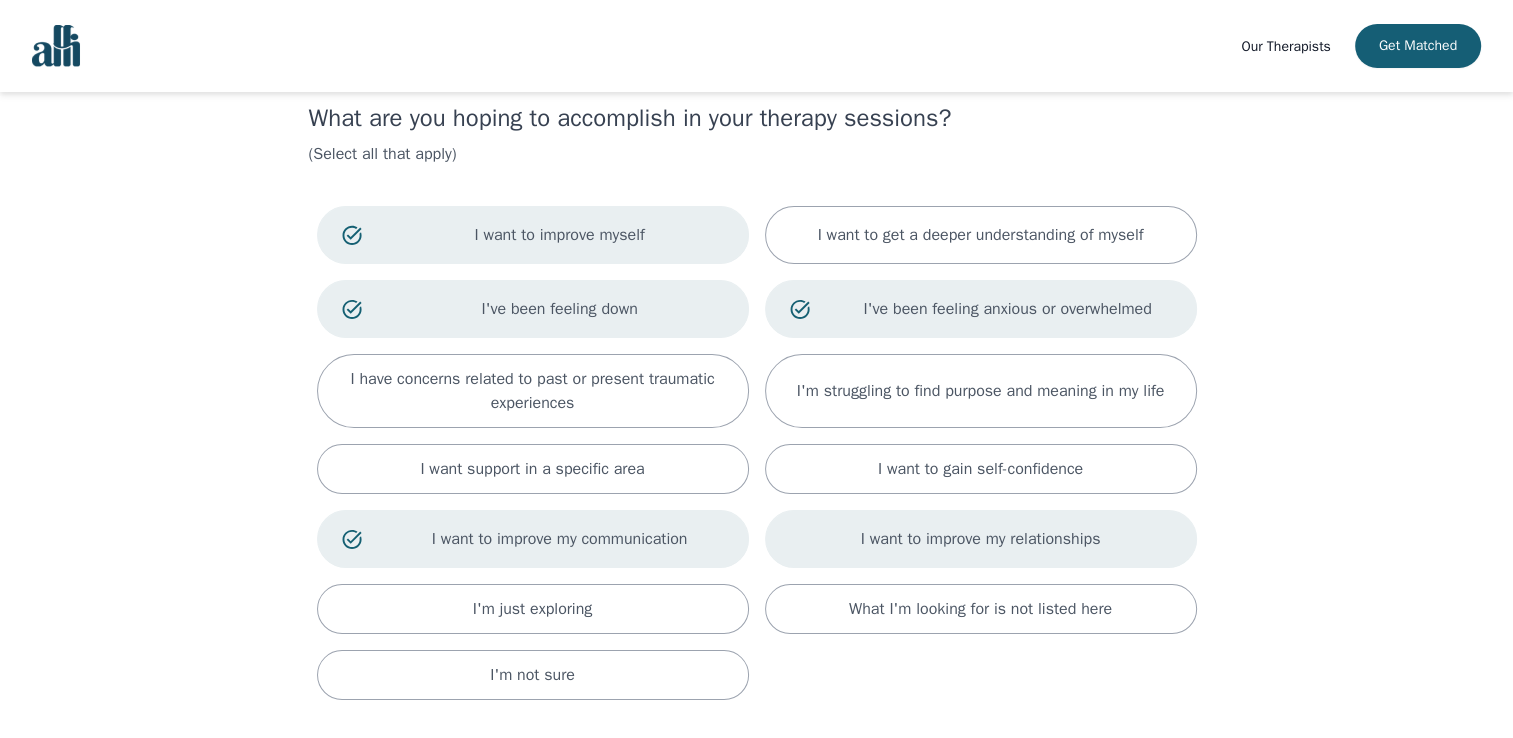 click on "I want to improve my relationships" at bounding box center (981, 539) 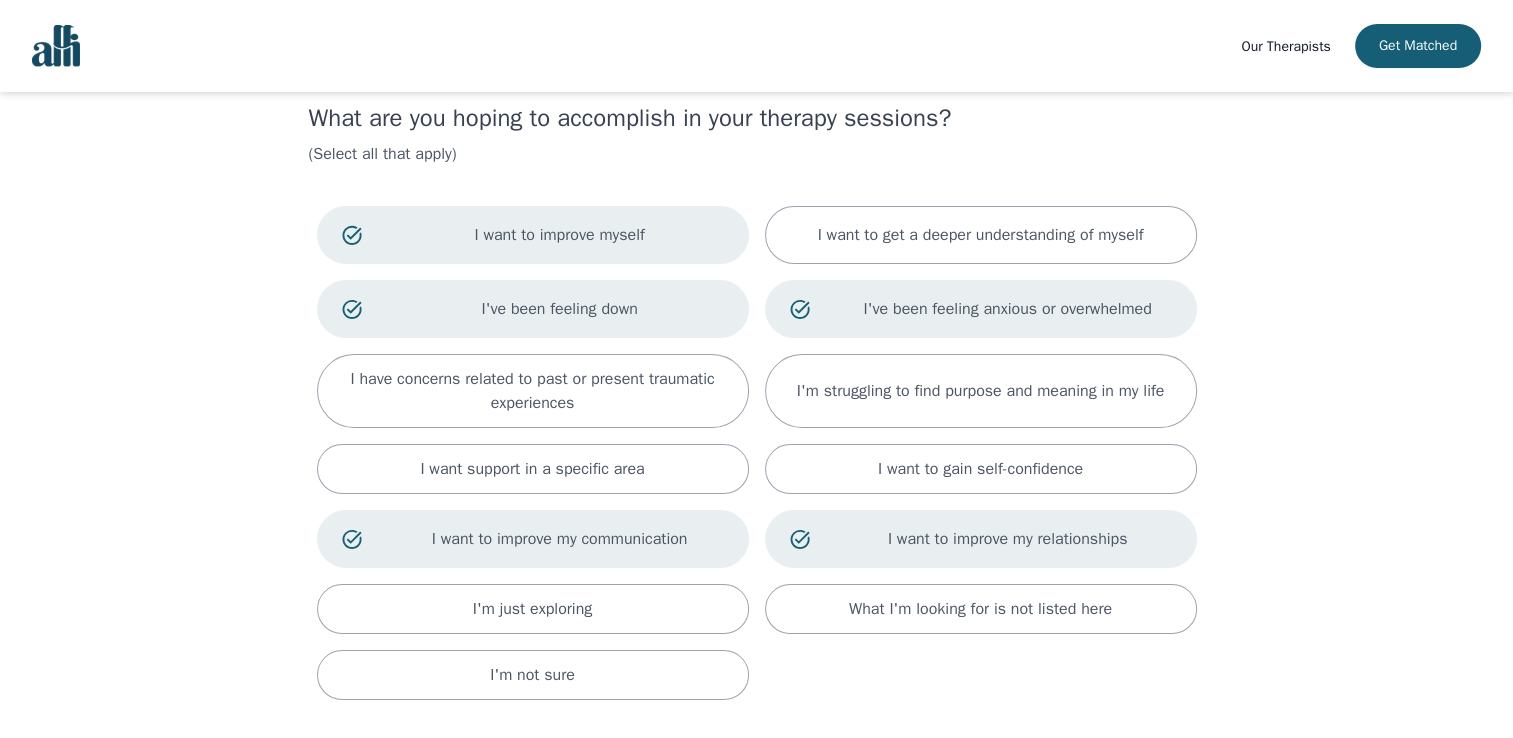 scroll, scrollTop: 180, scrollLeft: 0, axis: vertical 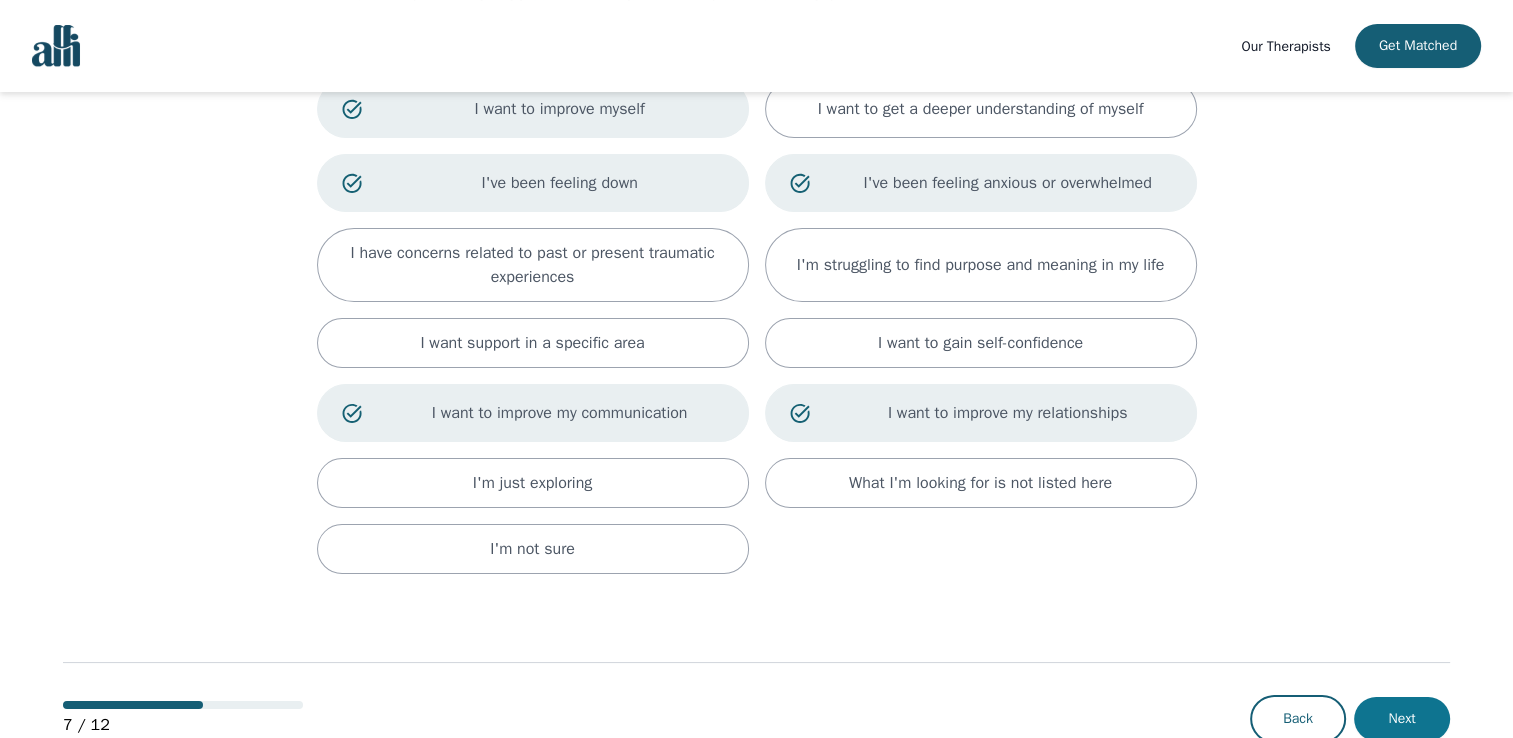 click on "Next" at bounding box center [1402, 719] 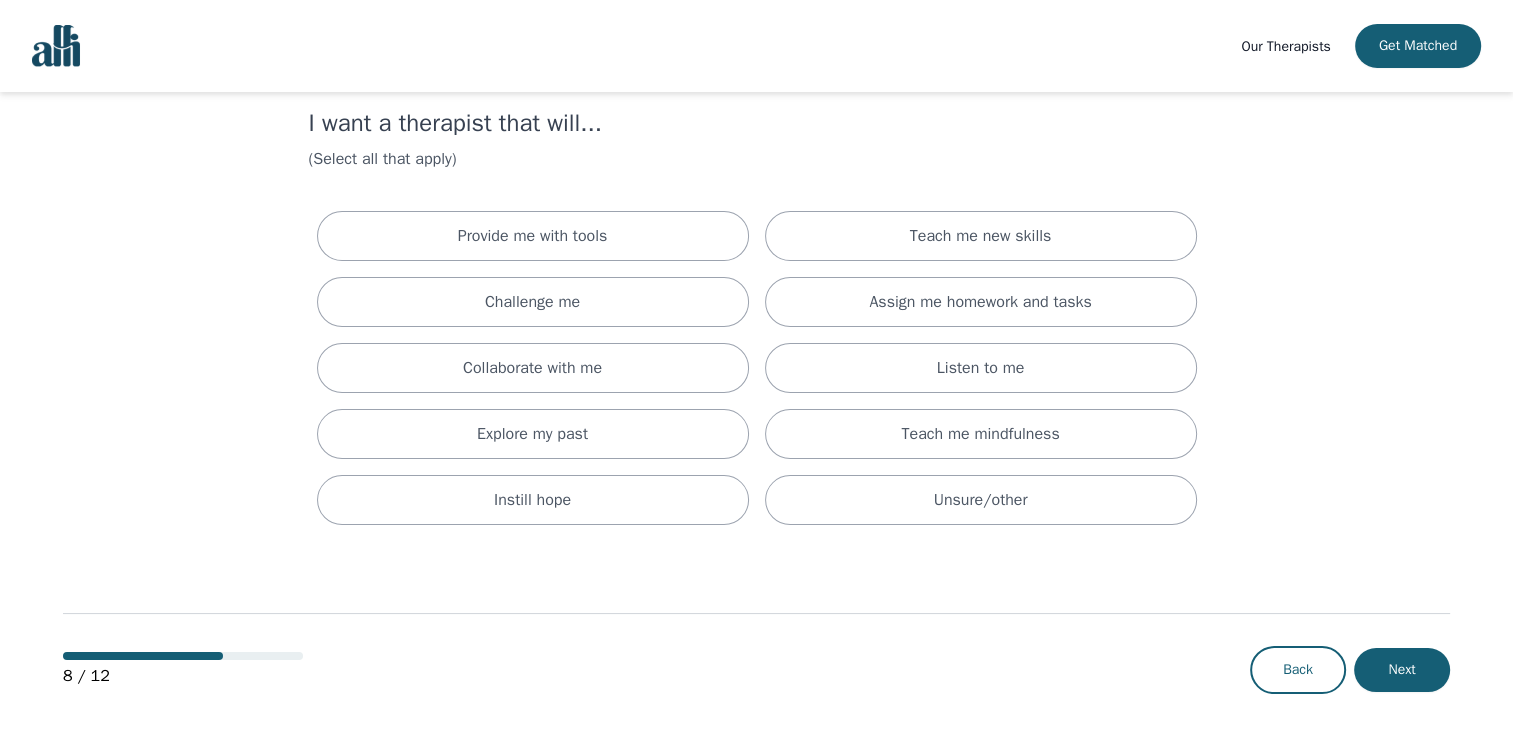scroll, scrollTop: 0, scrollLeft: 0, axis: both 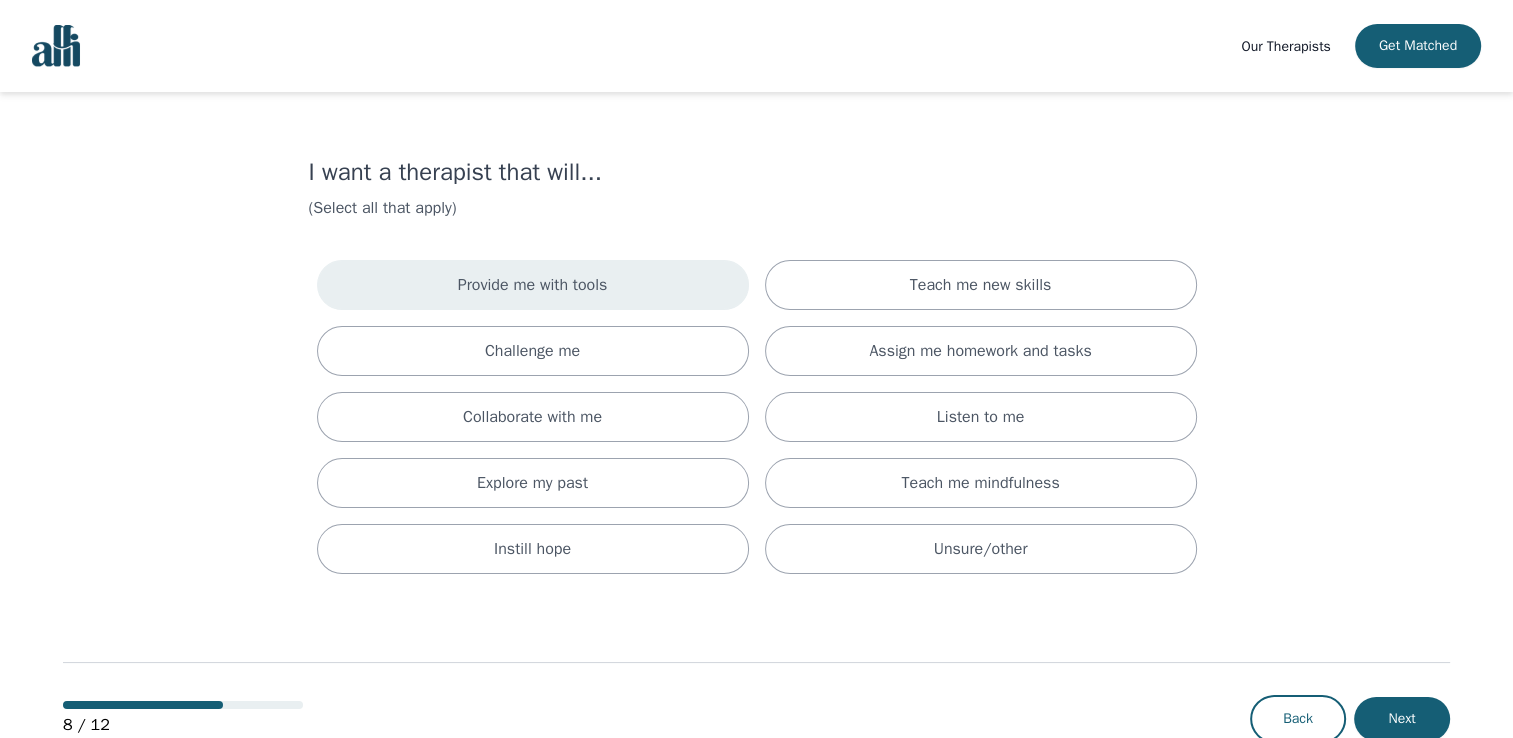 click on "Provide me with tools" at bounding box center [533, 285] 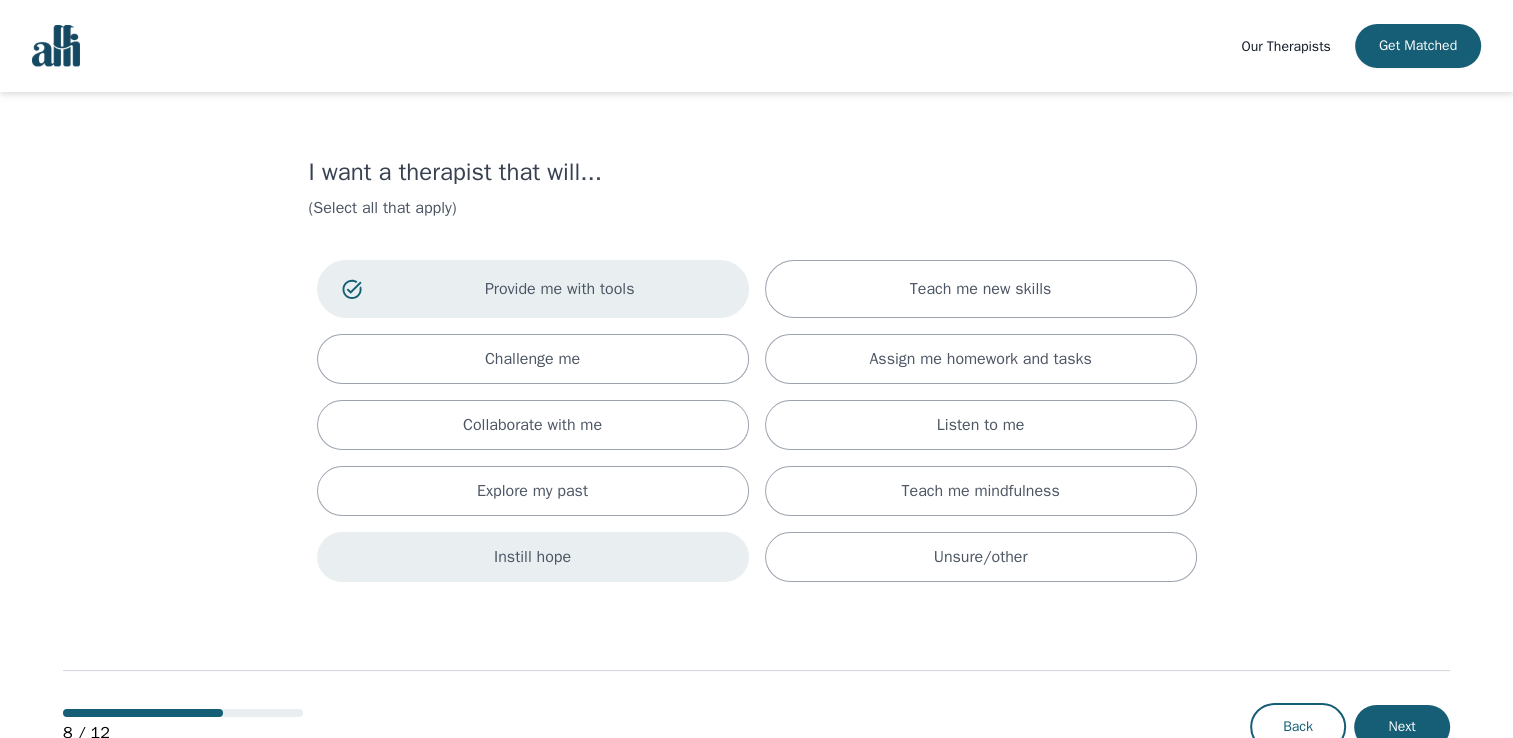 click on "Instill hope" at bounding box center [533, 557] 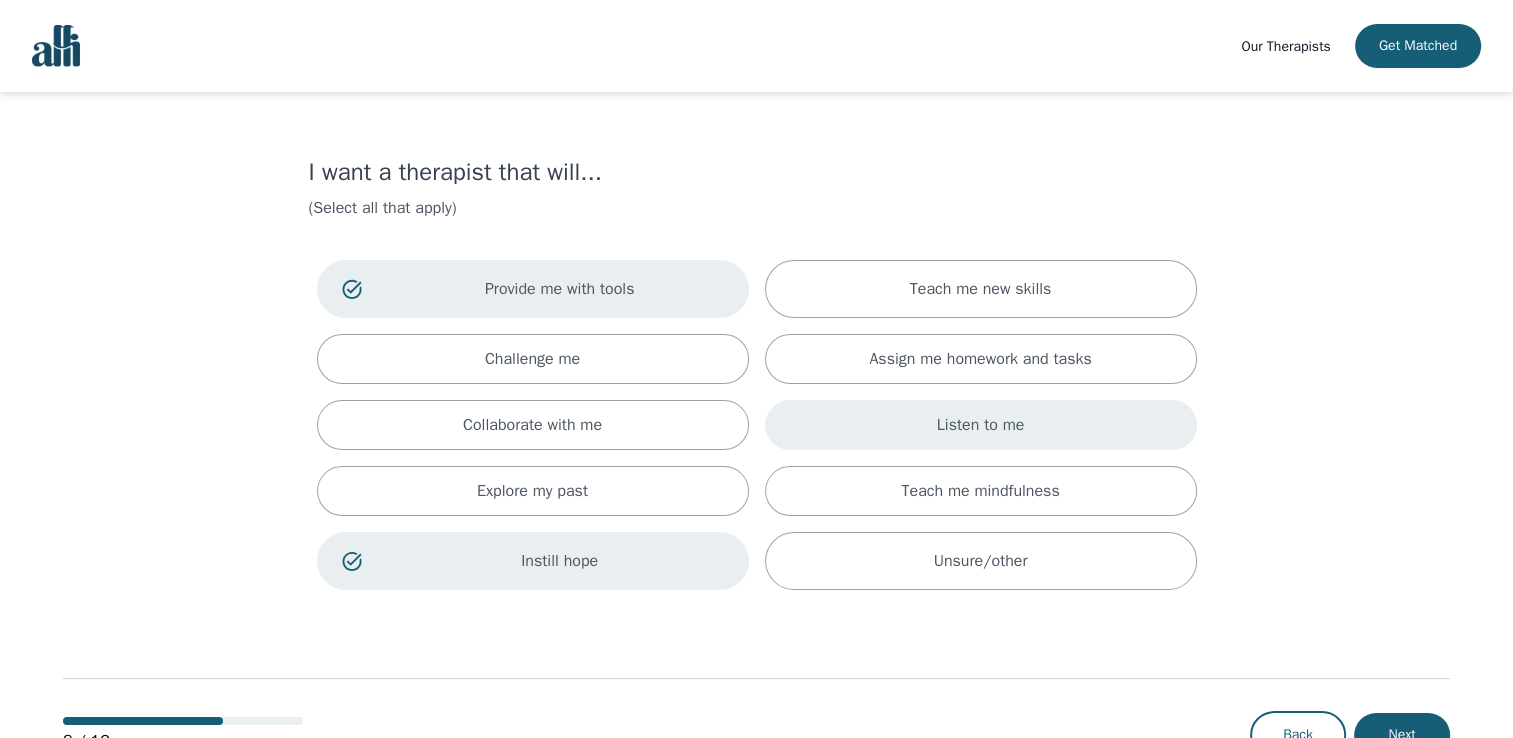 click on "Listen to me" at bounding box center [981, 425] 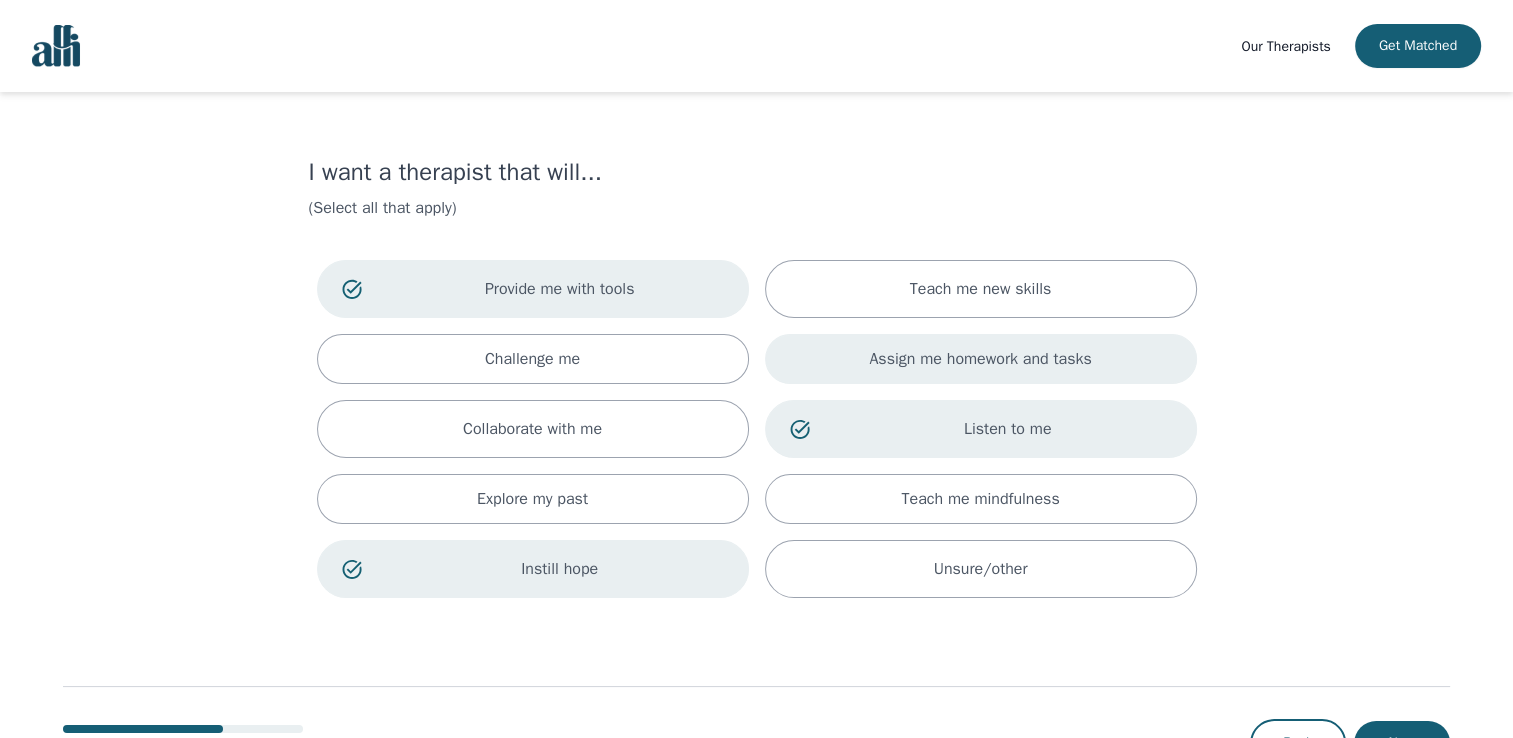 click on "Assign me homework and tasks" at bounding box center [980, 359] 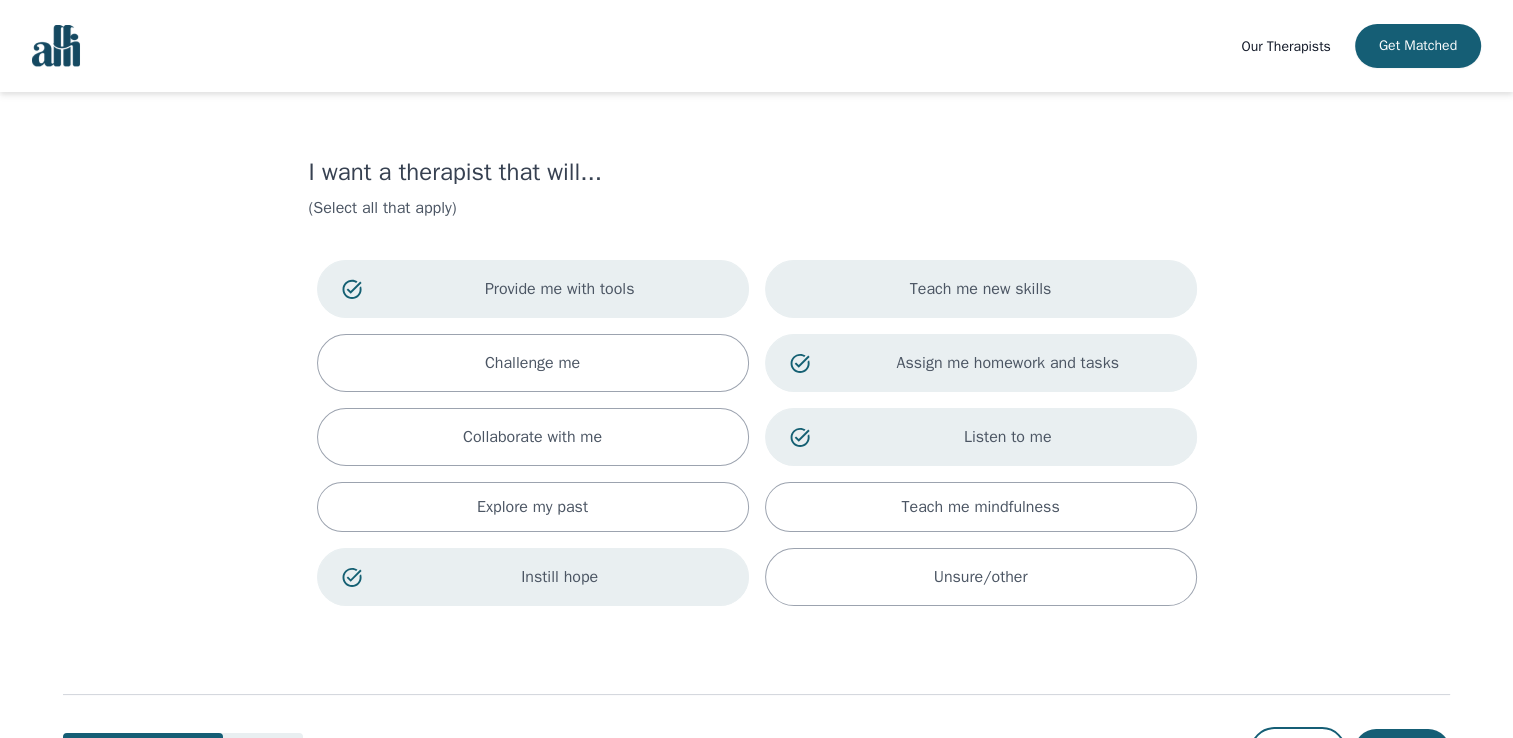 click on "Teach me new skills" at bounding box center (981, 289) 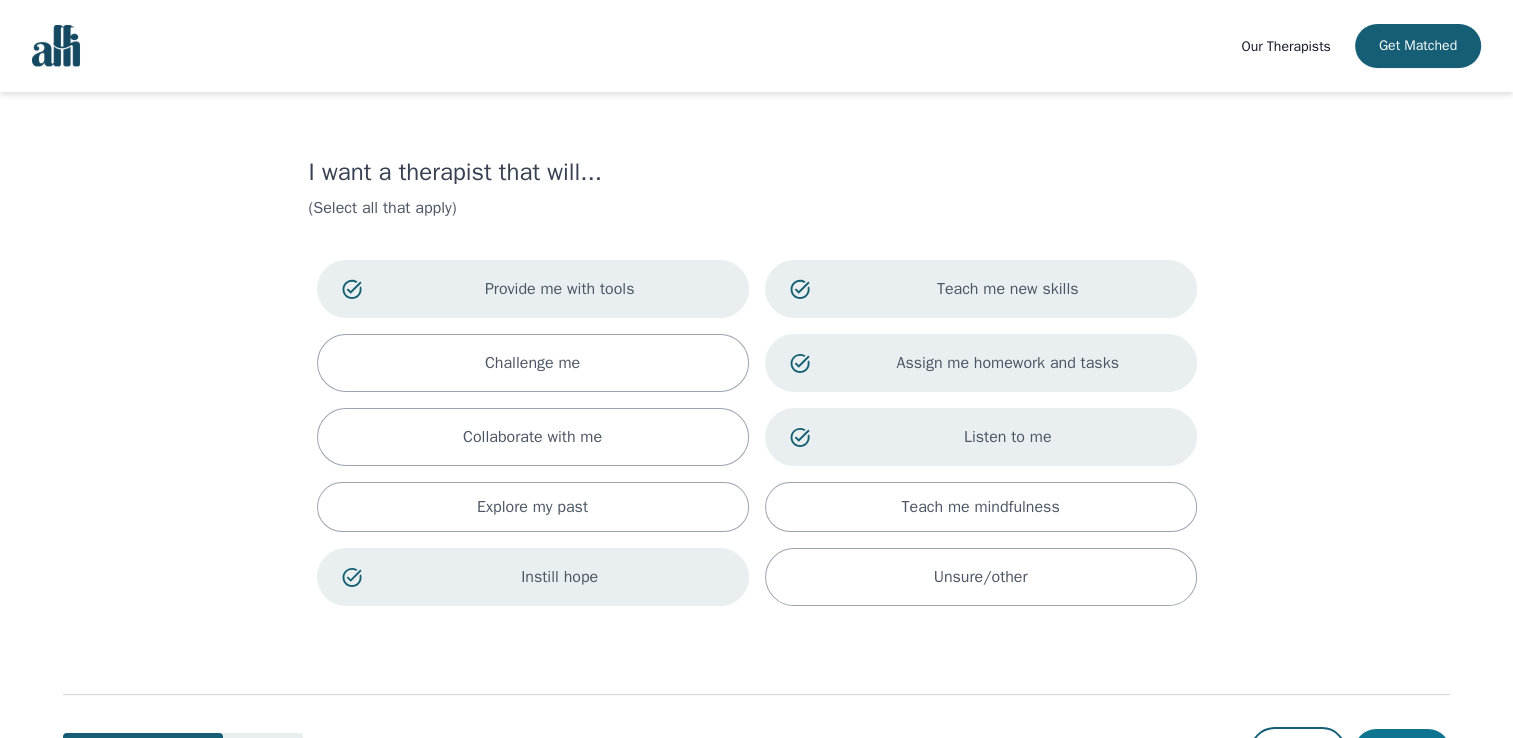 click on "Next" at bounding box center (1402, 751) 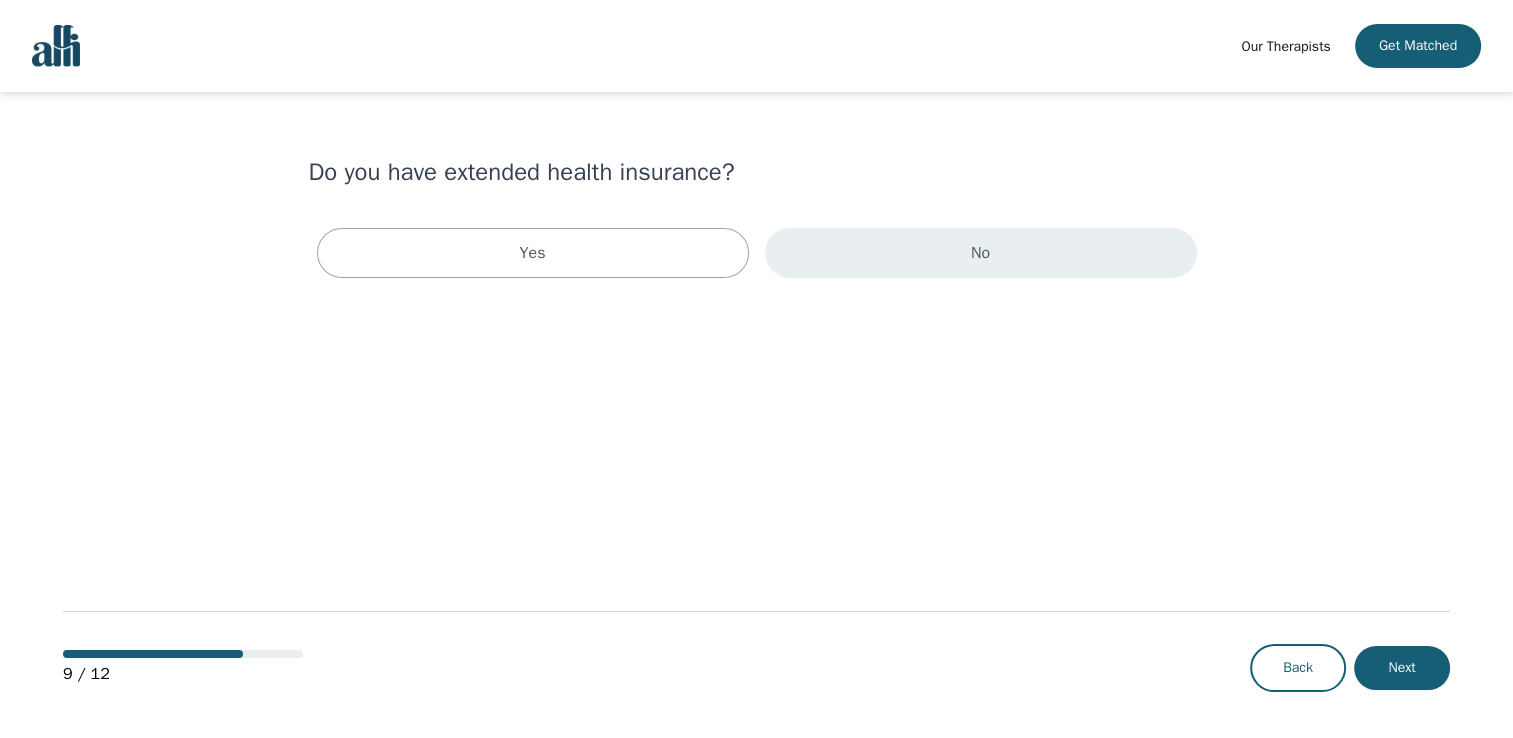 click on "No" at bounding box center (981, 253) 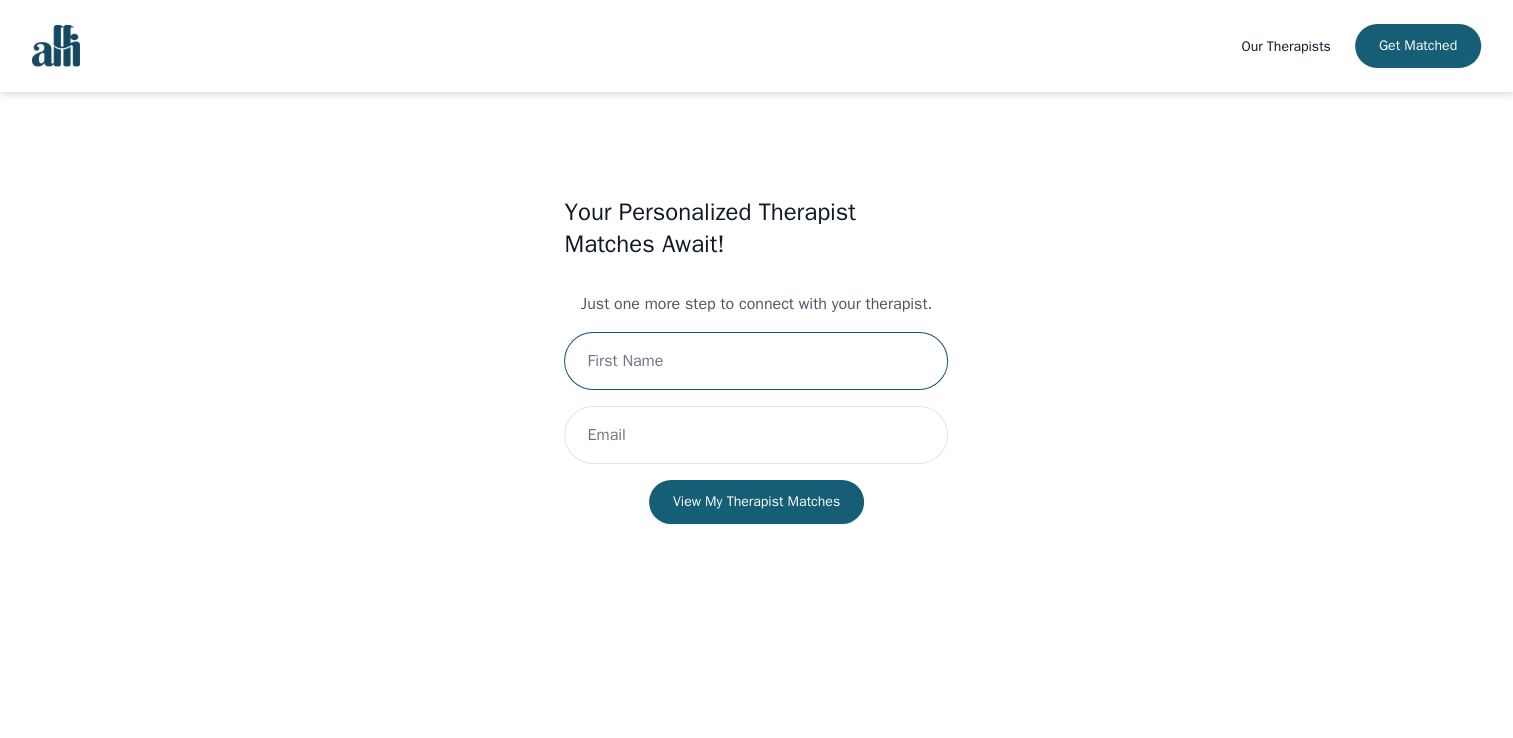 click at bounding box center (756, 361) 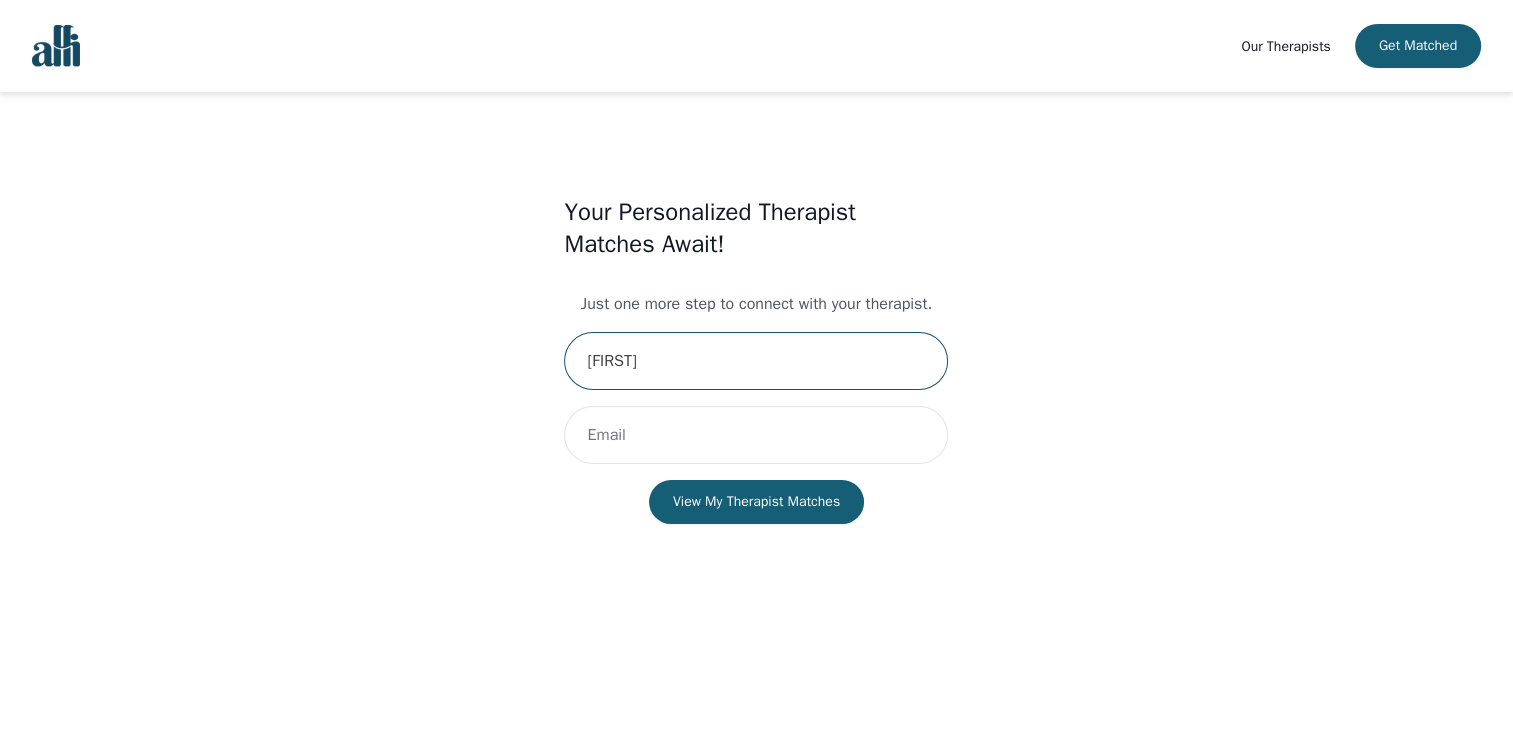 type on "[FIRST]" 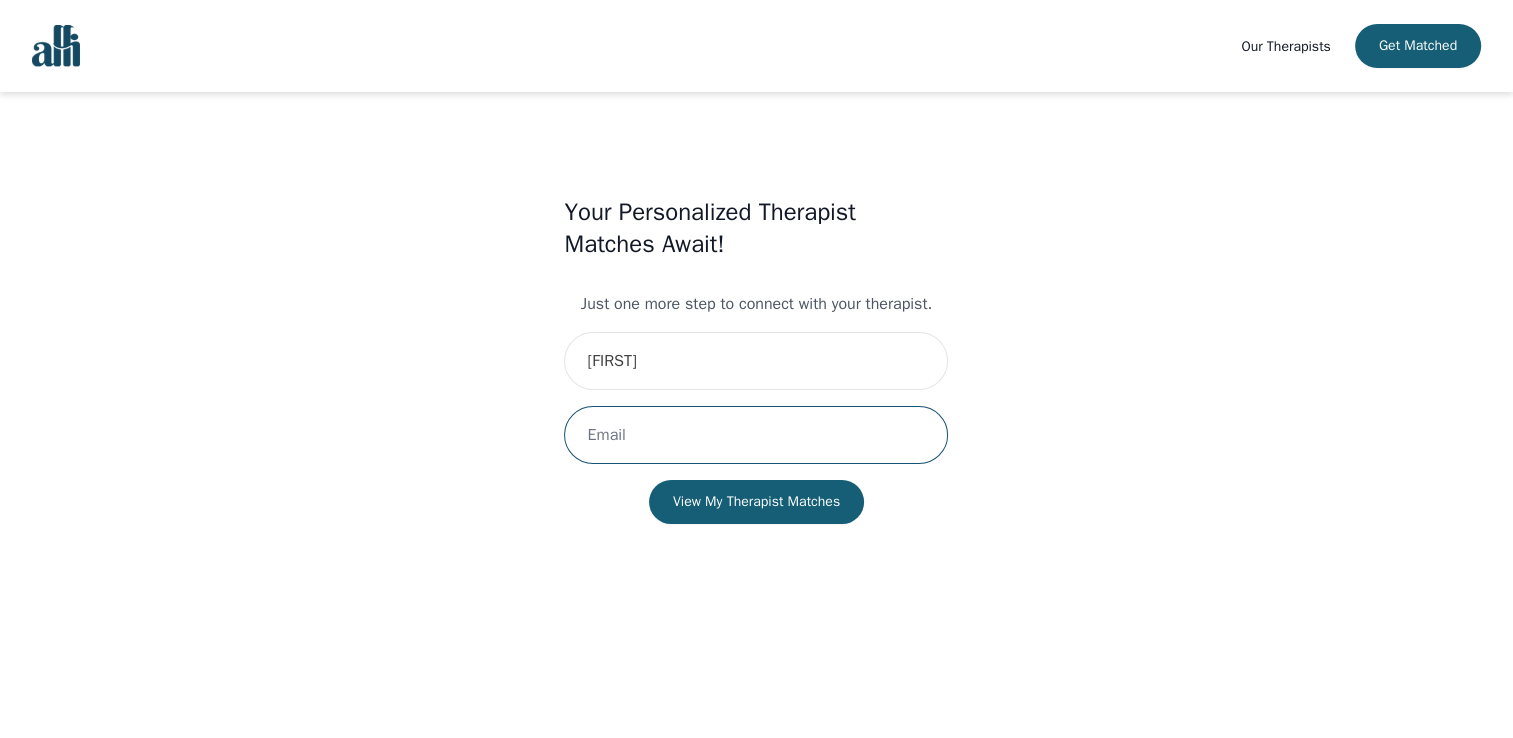 click at bounding box center (756, 435) 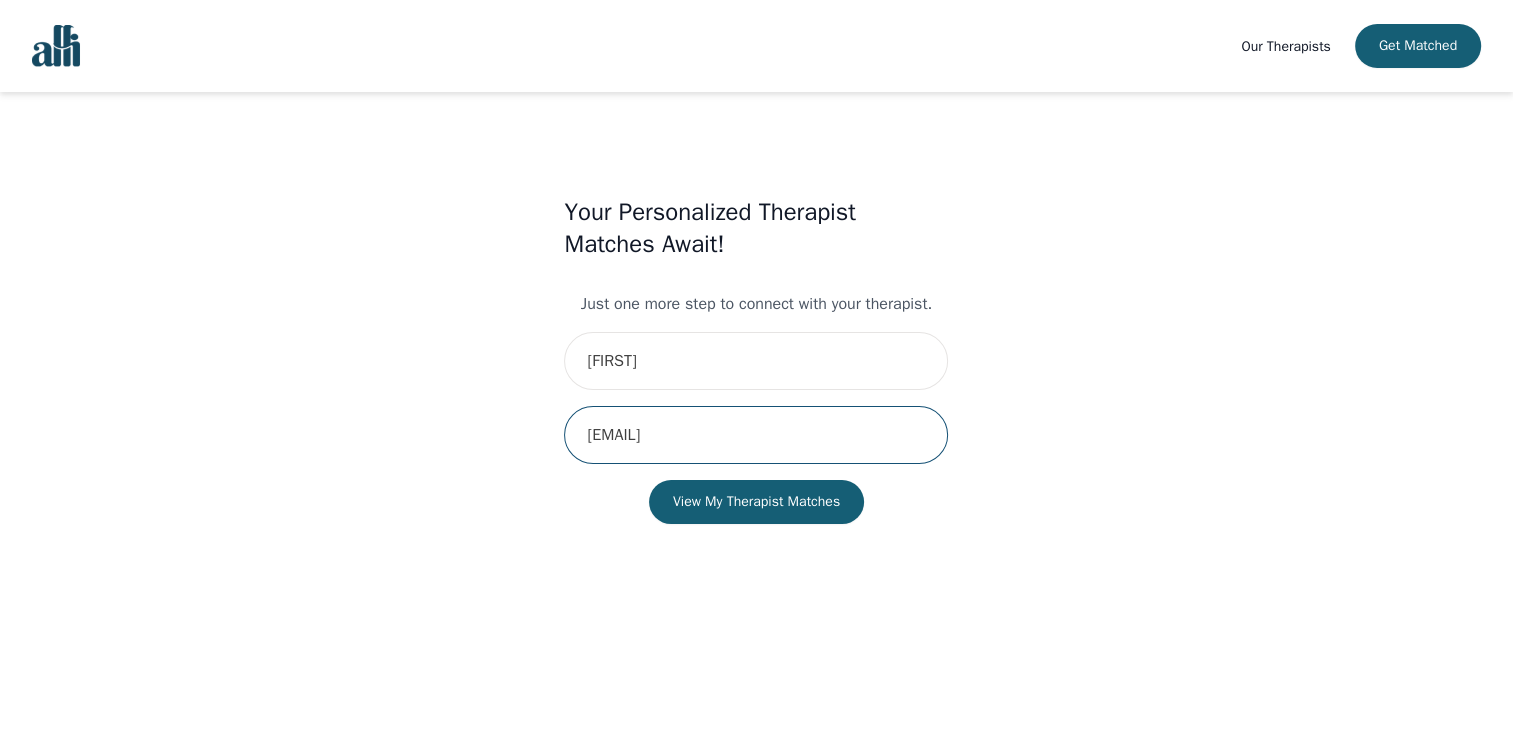 type on "[EMAIL]" 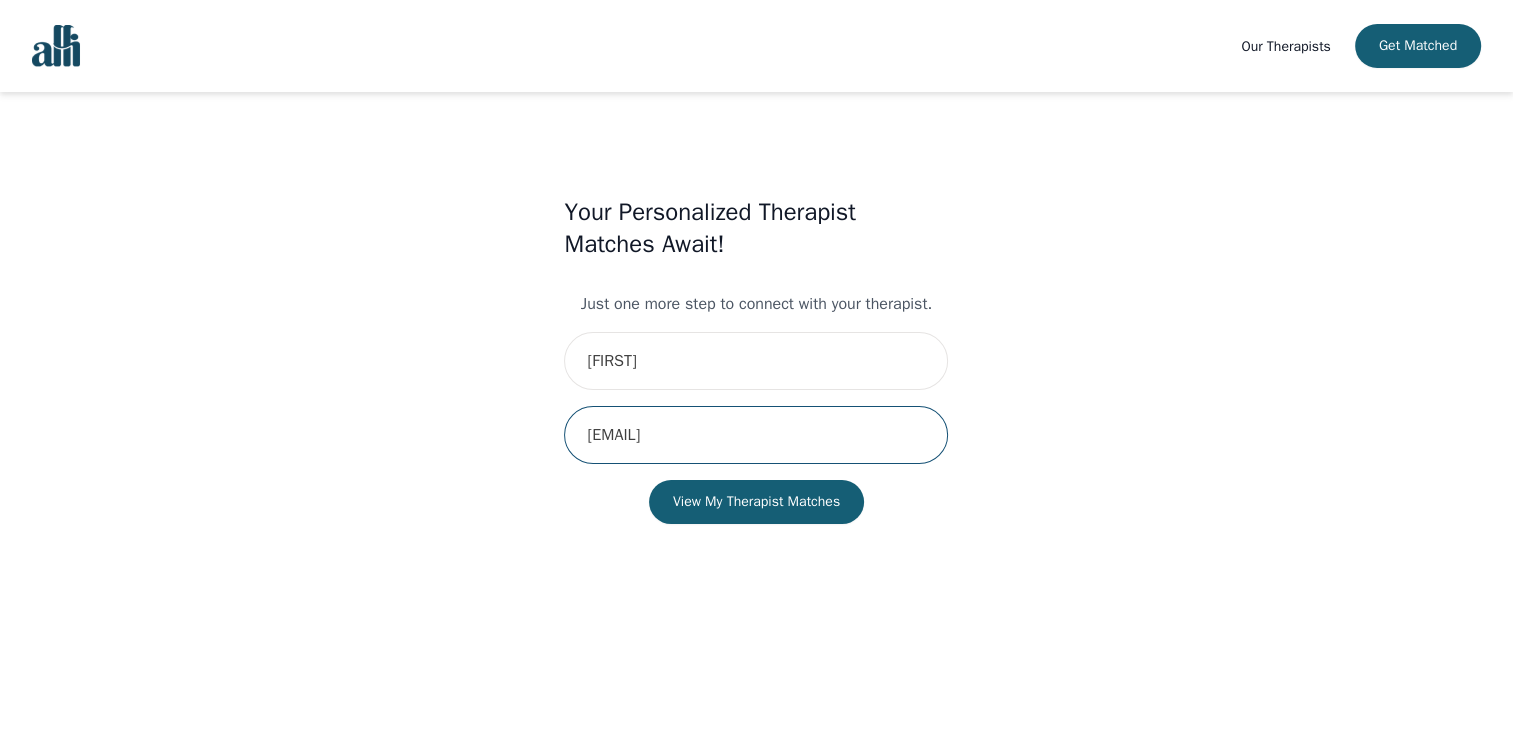 click on "View My Therapist Matches" at bounding box center [756, 502] 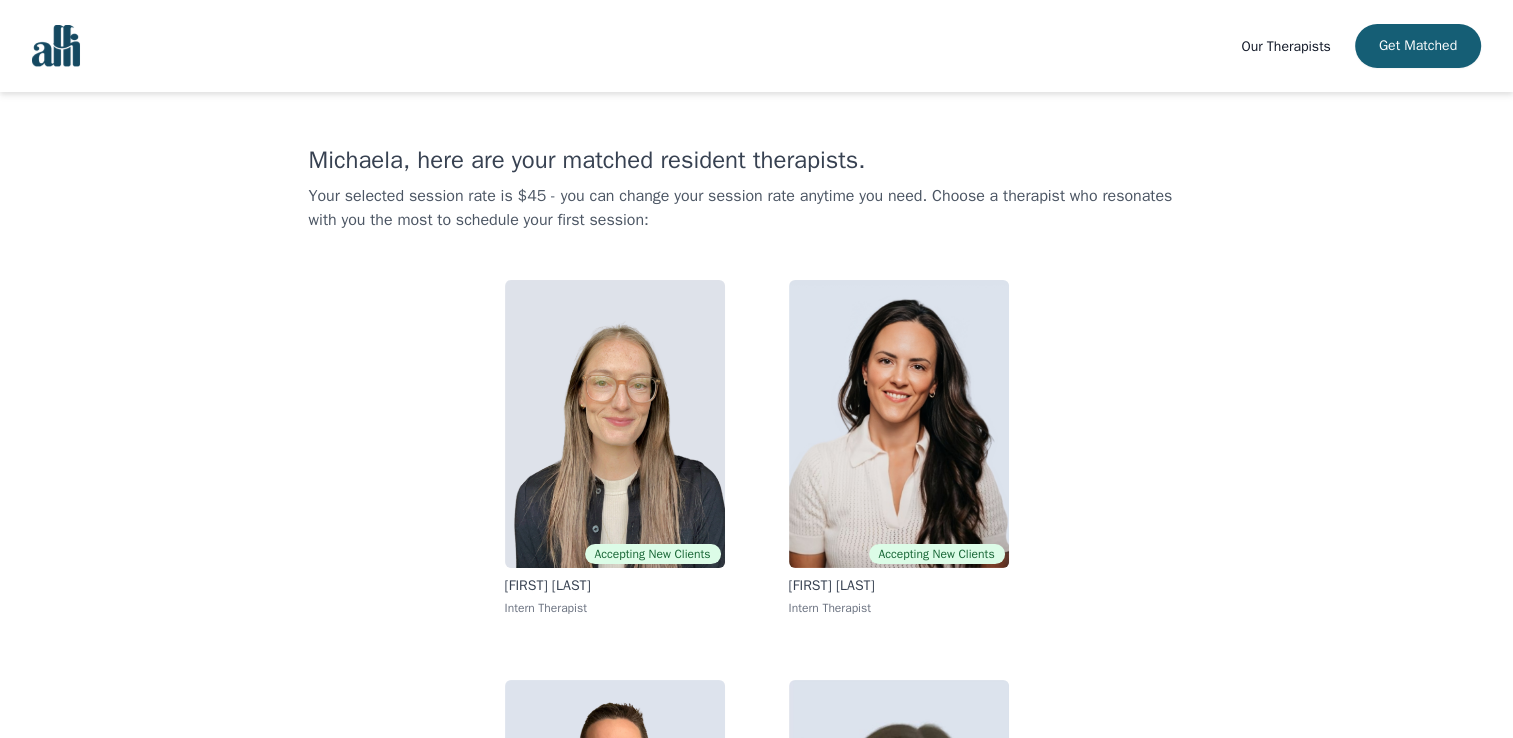 scroll, scrollTop: 0, scrollLeft: 0, axis: both 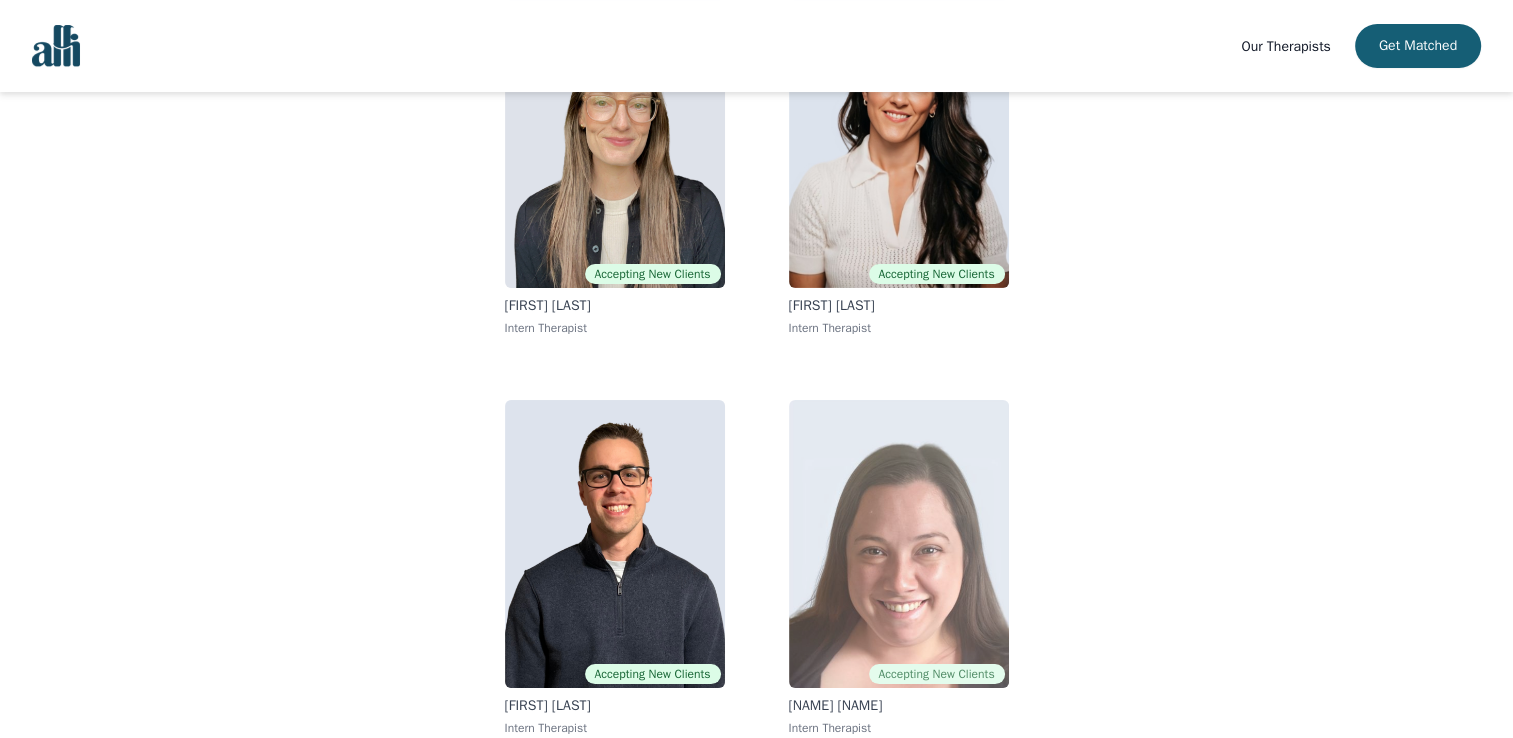 click at bounding box center [899, 544] 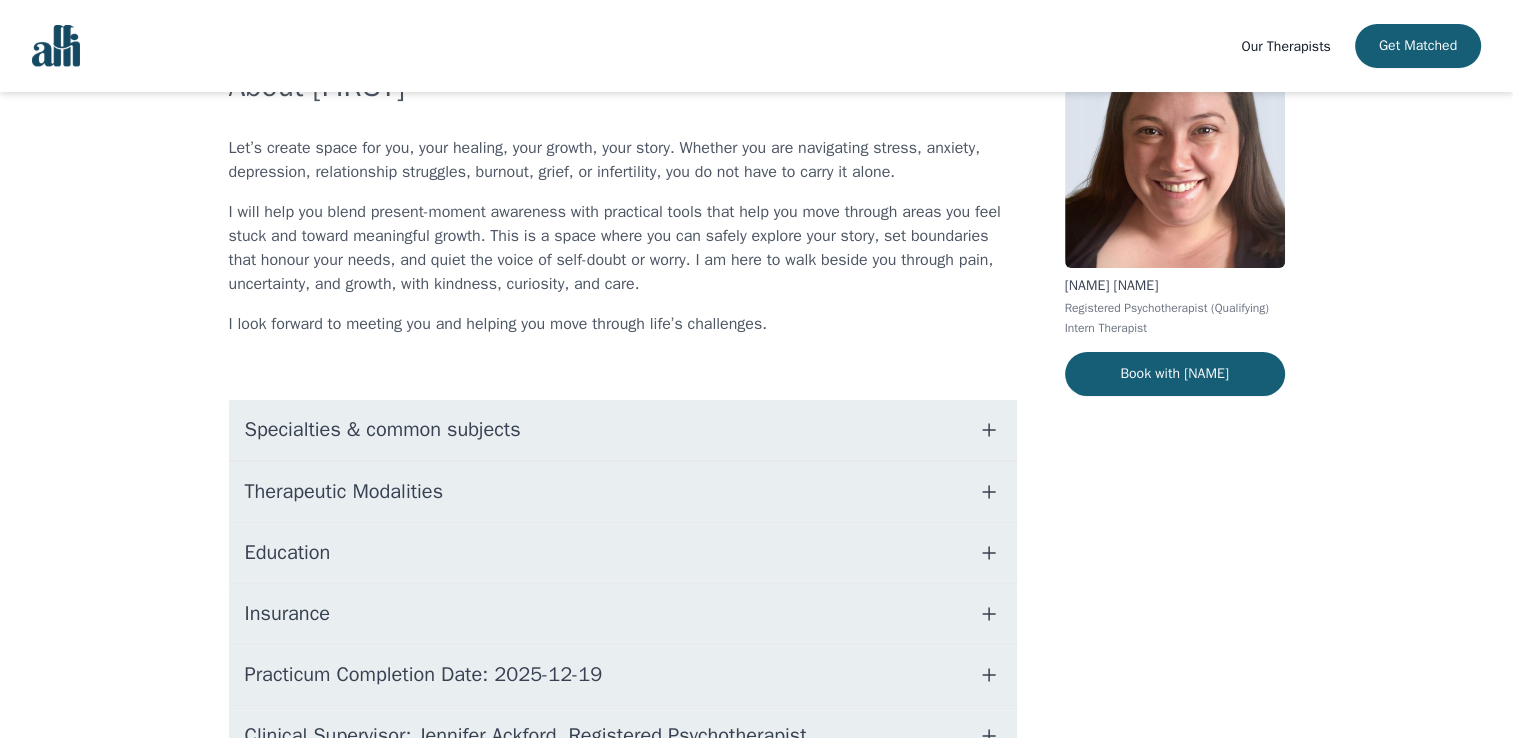 scroll, scrollTop: 164, scrollLeft: 0, axis: vertical 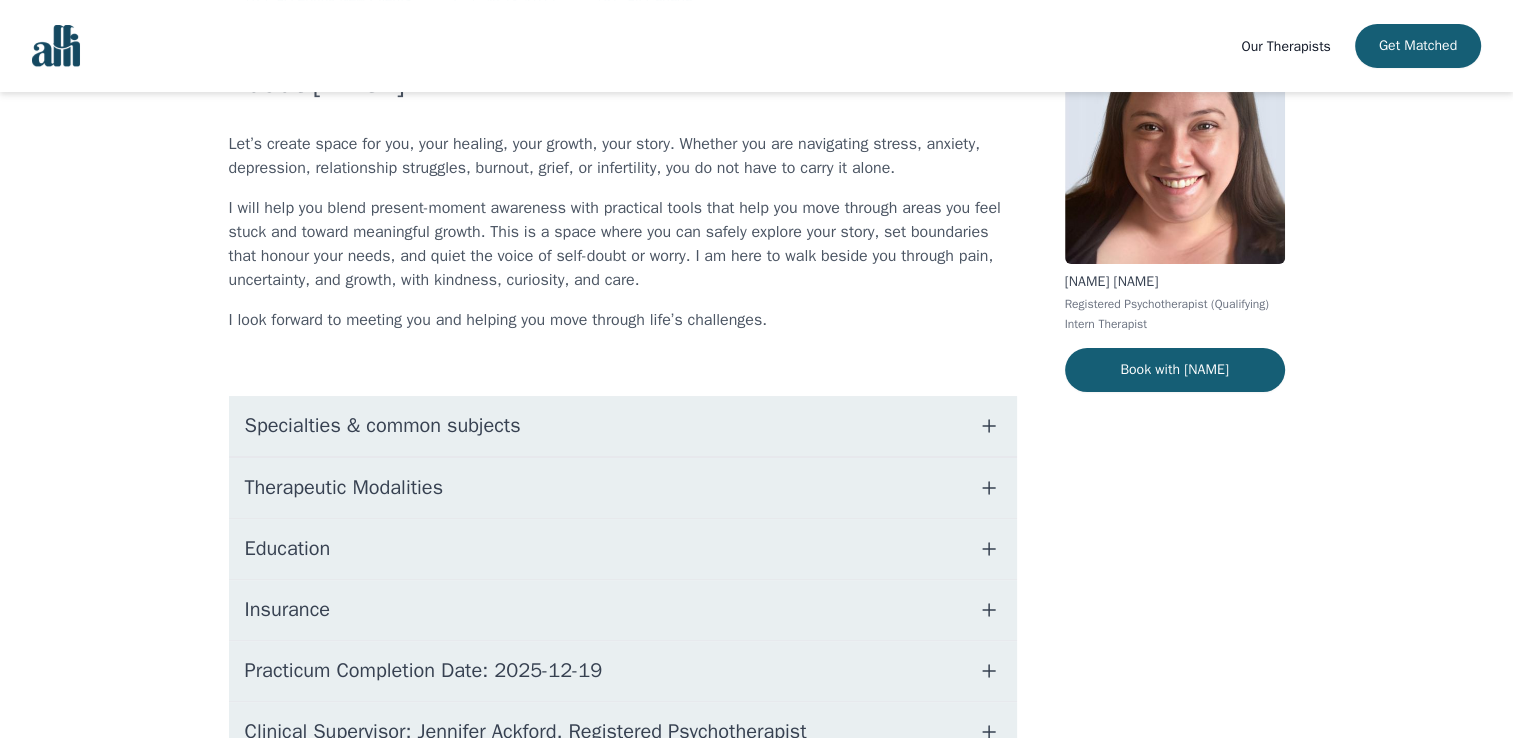 click on "Specialties & common subjects" at bounding box center [623, 426] 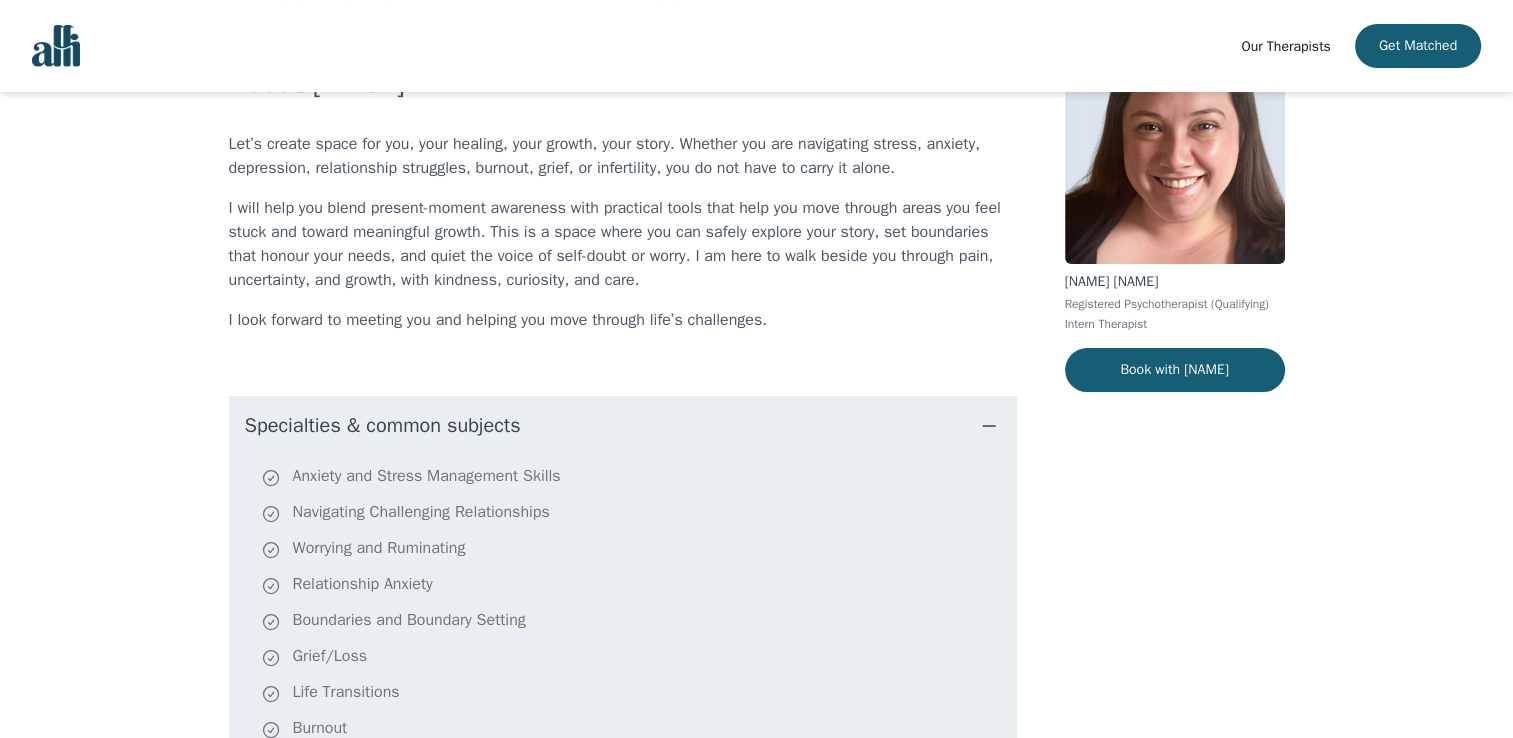 click on "Specialties & common subjects" at bounding box center [623, 426] 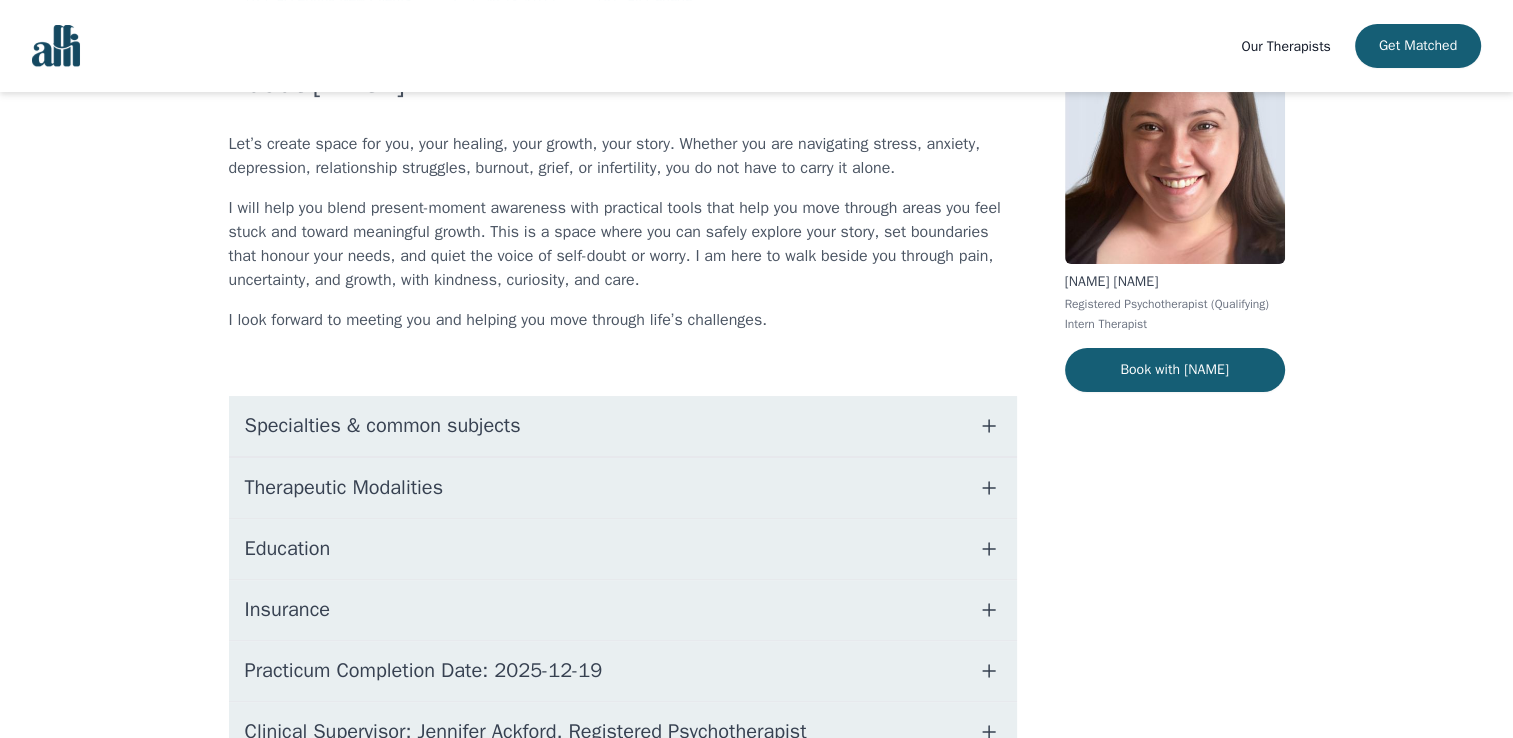 click on "Insurance" at bounding box center (623, 610) 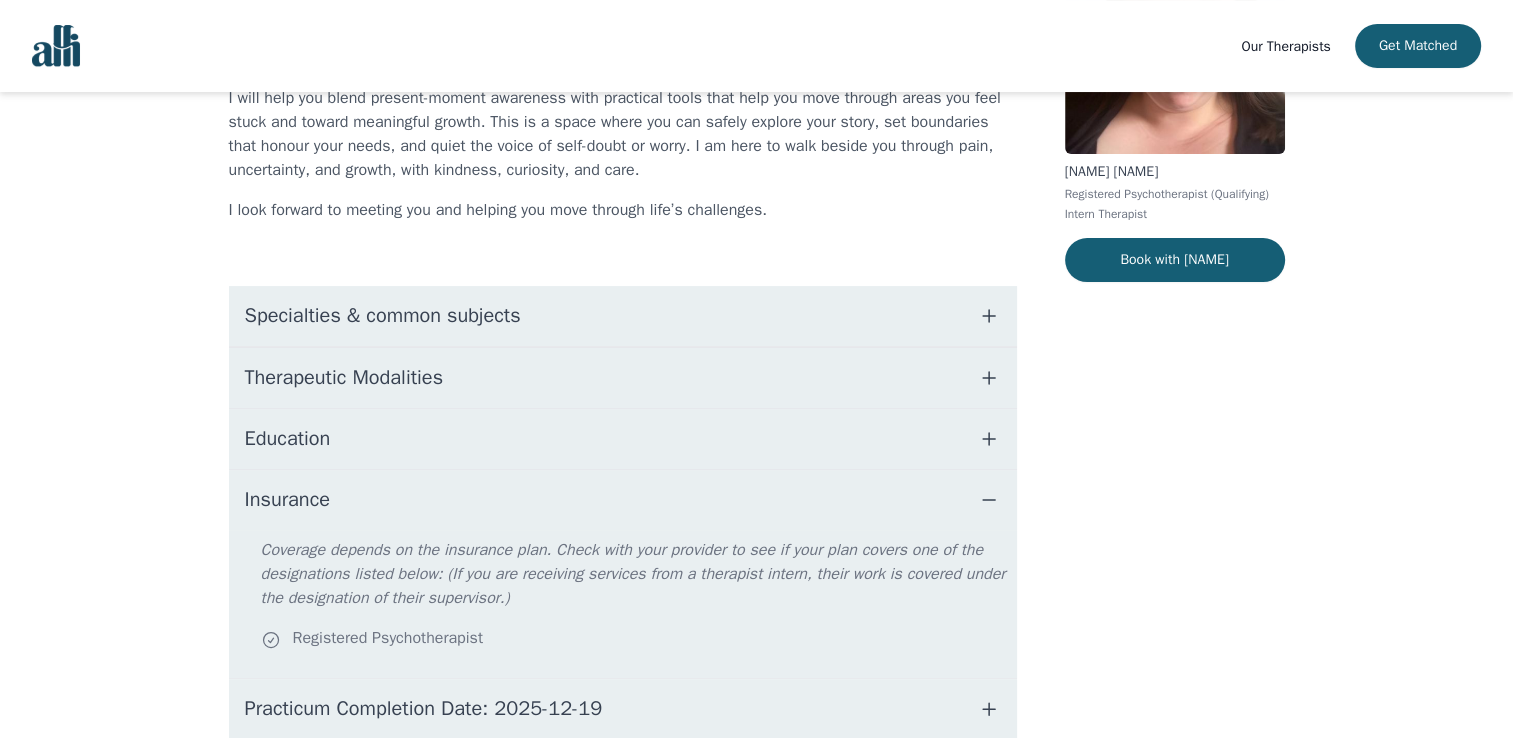 scroll, scrollTop: 280, scrollLeft: 0, axis: vertical 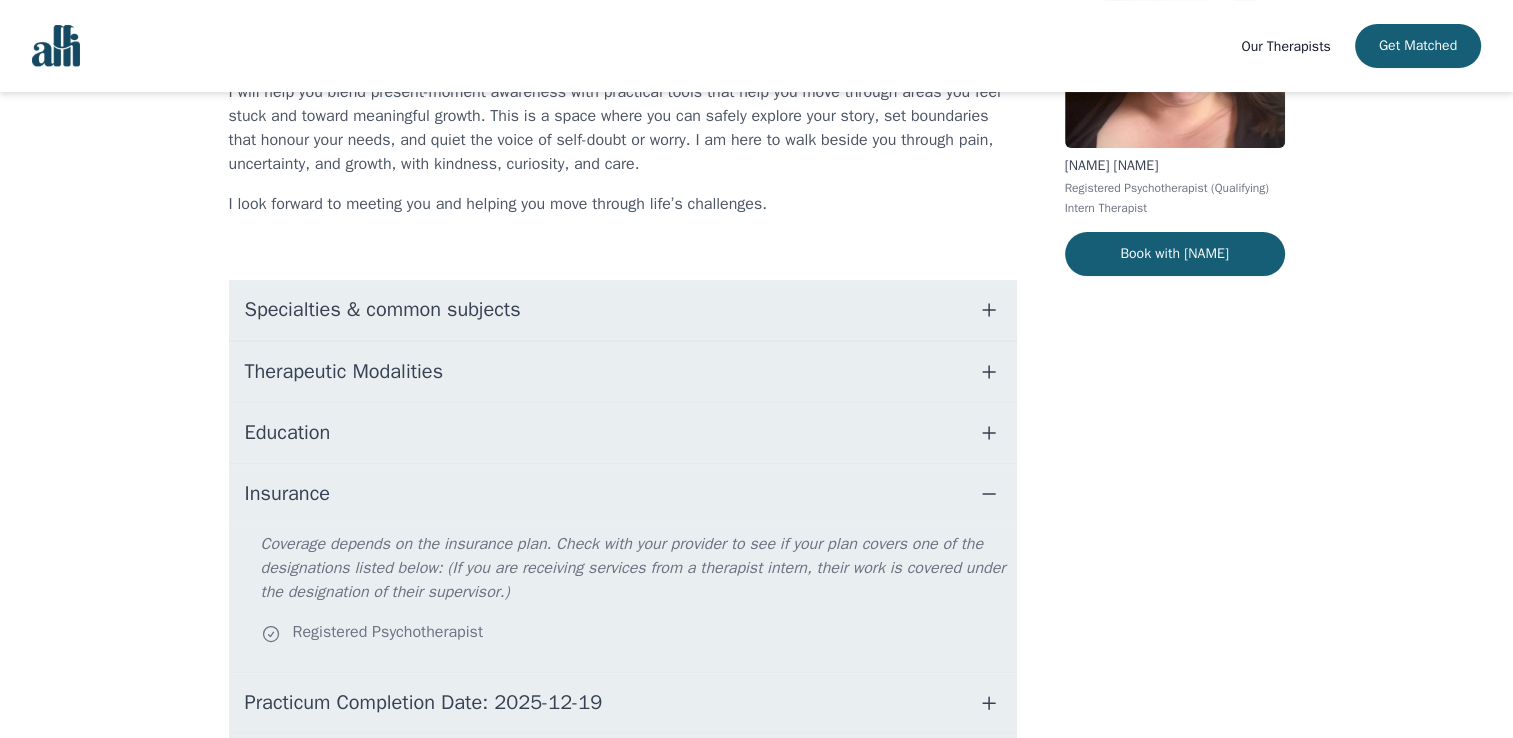 click on "Insurance" at bounding box center [623, 494] 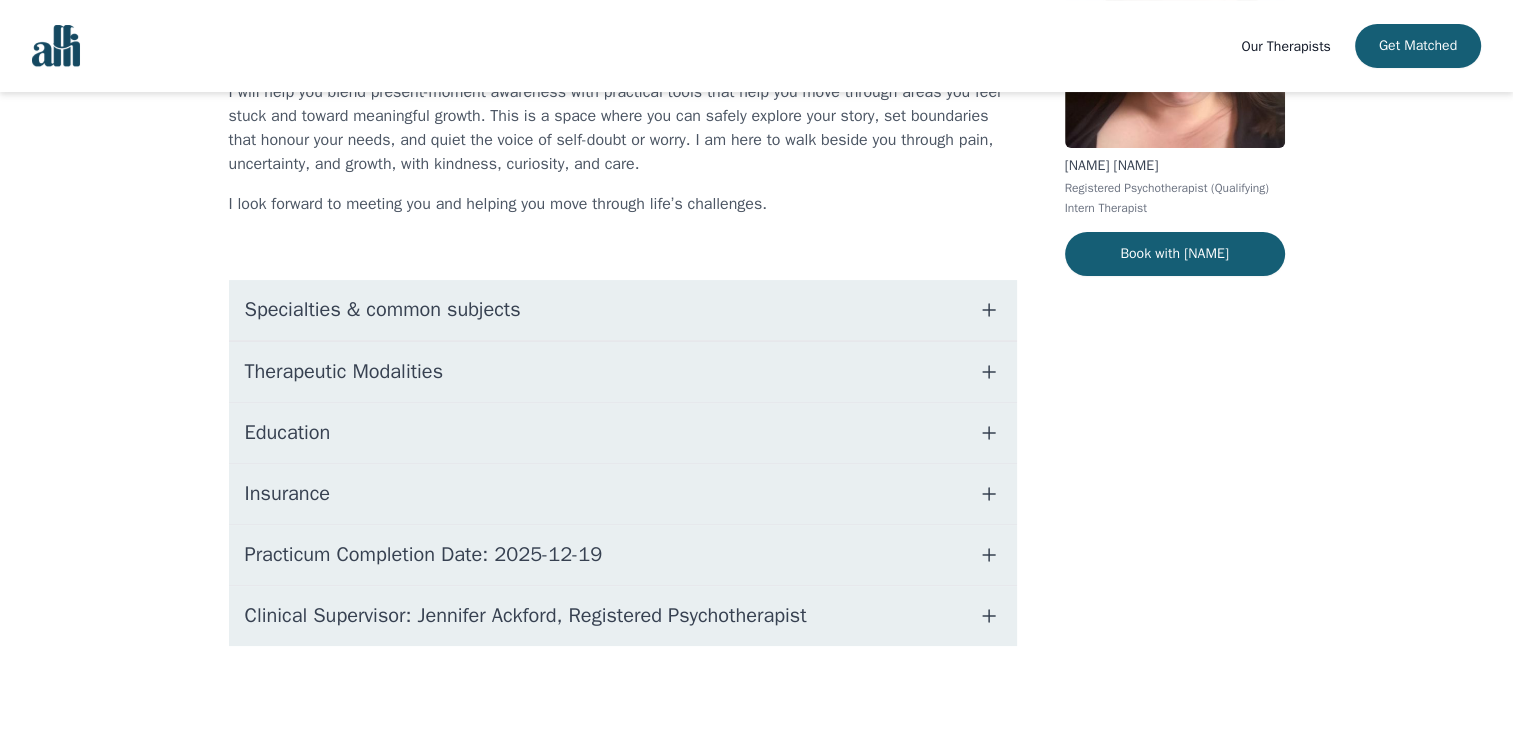 click on "Practicum Completion Date: 2025-12-19" at bounding box center (623, 555) 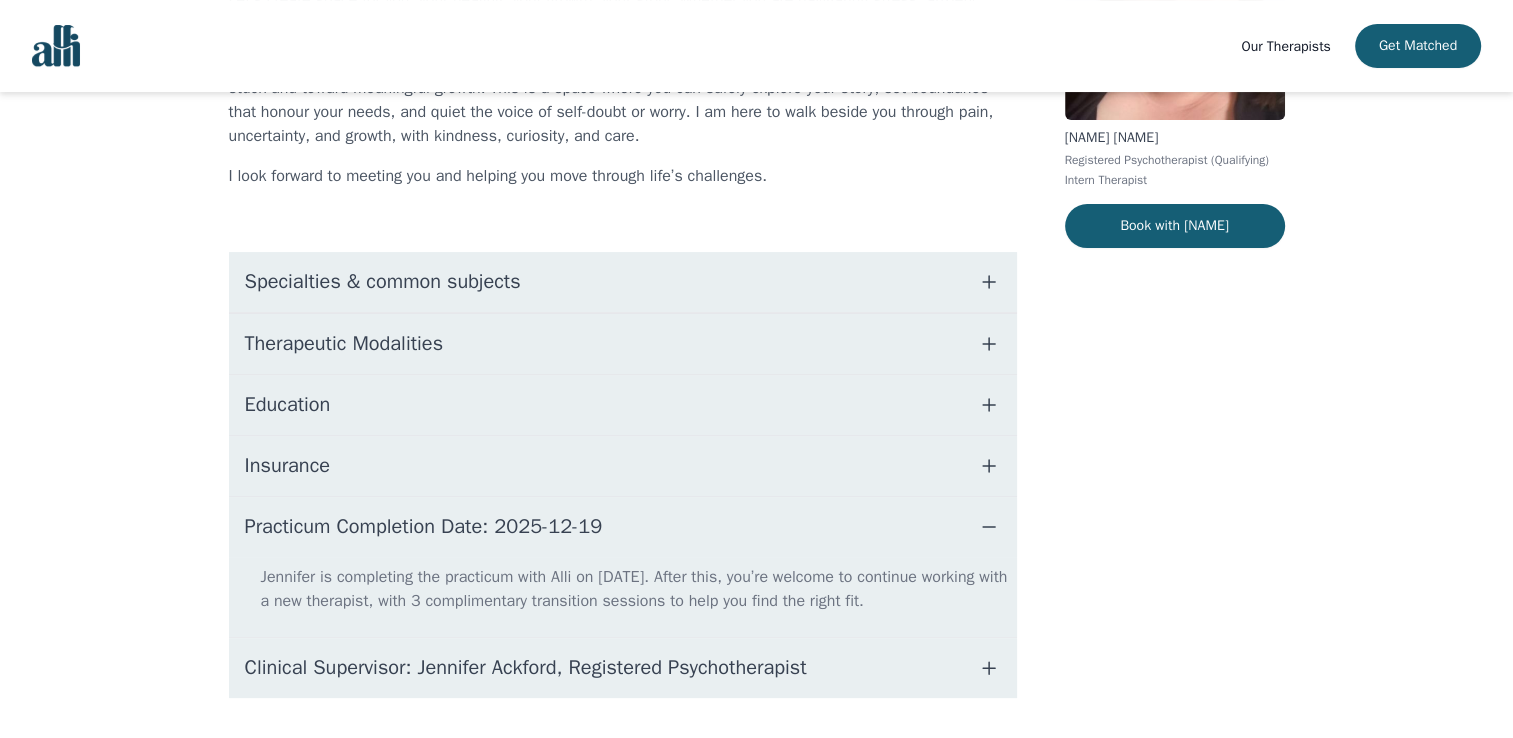 scroll, scrollTop: 308, scrollLeft: 0, axis: vertical 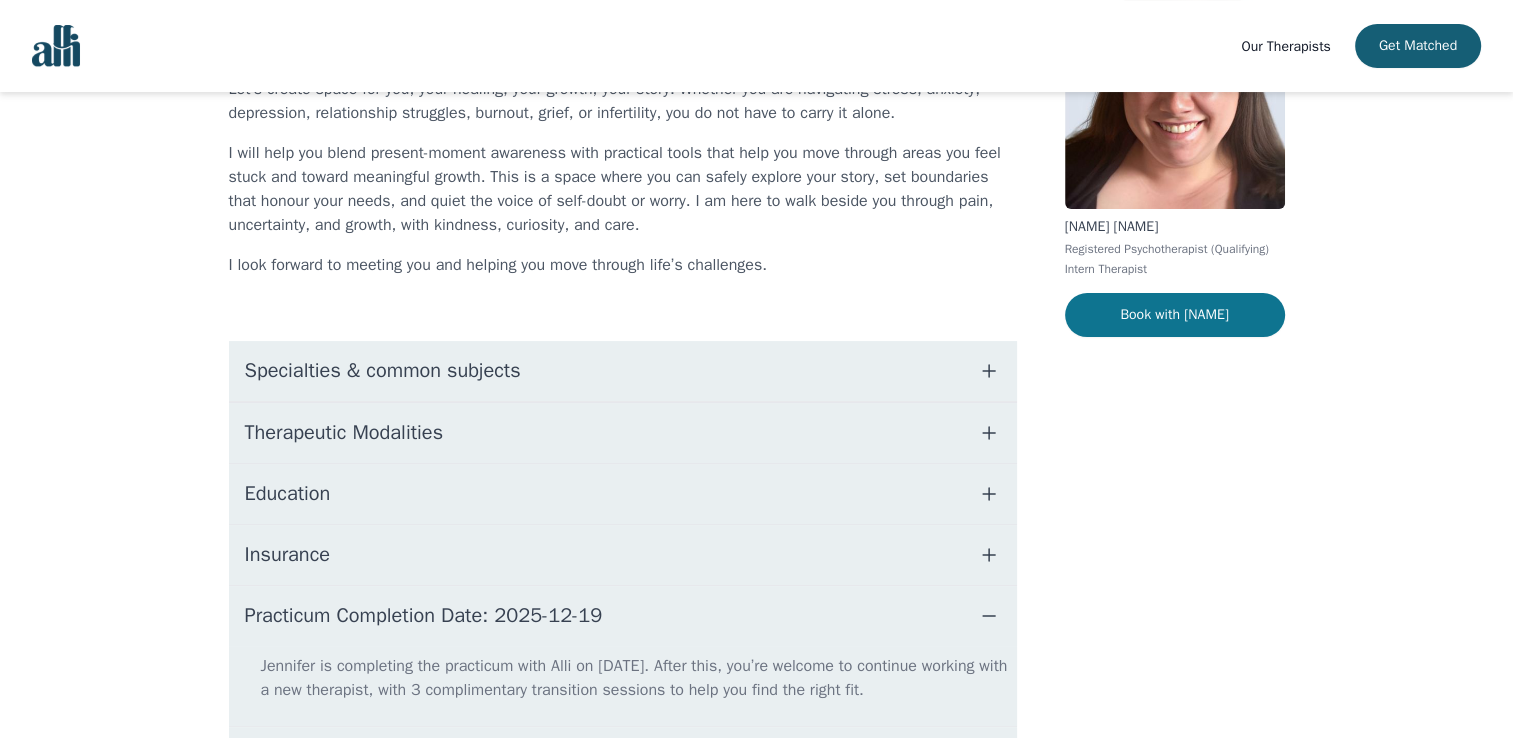 click on "Book with [NAME]" at bounding box center (1175, 315) 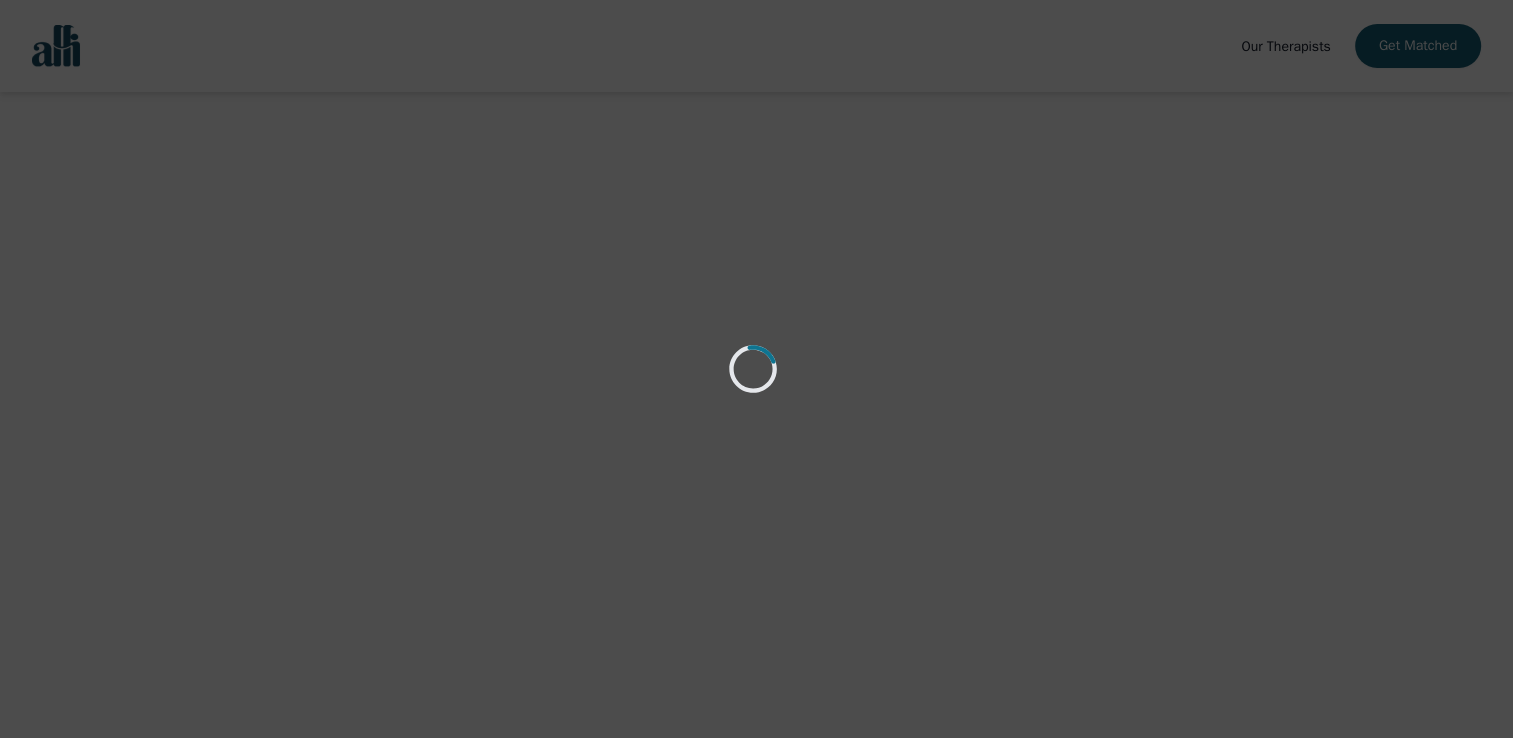 scroll, scrollTop: 0, scrollLeft: 0, axis: both 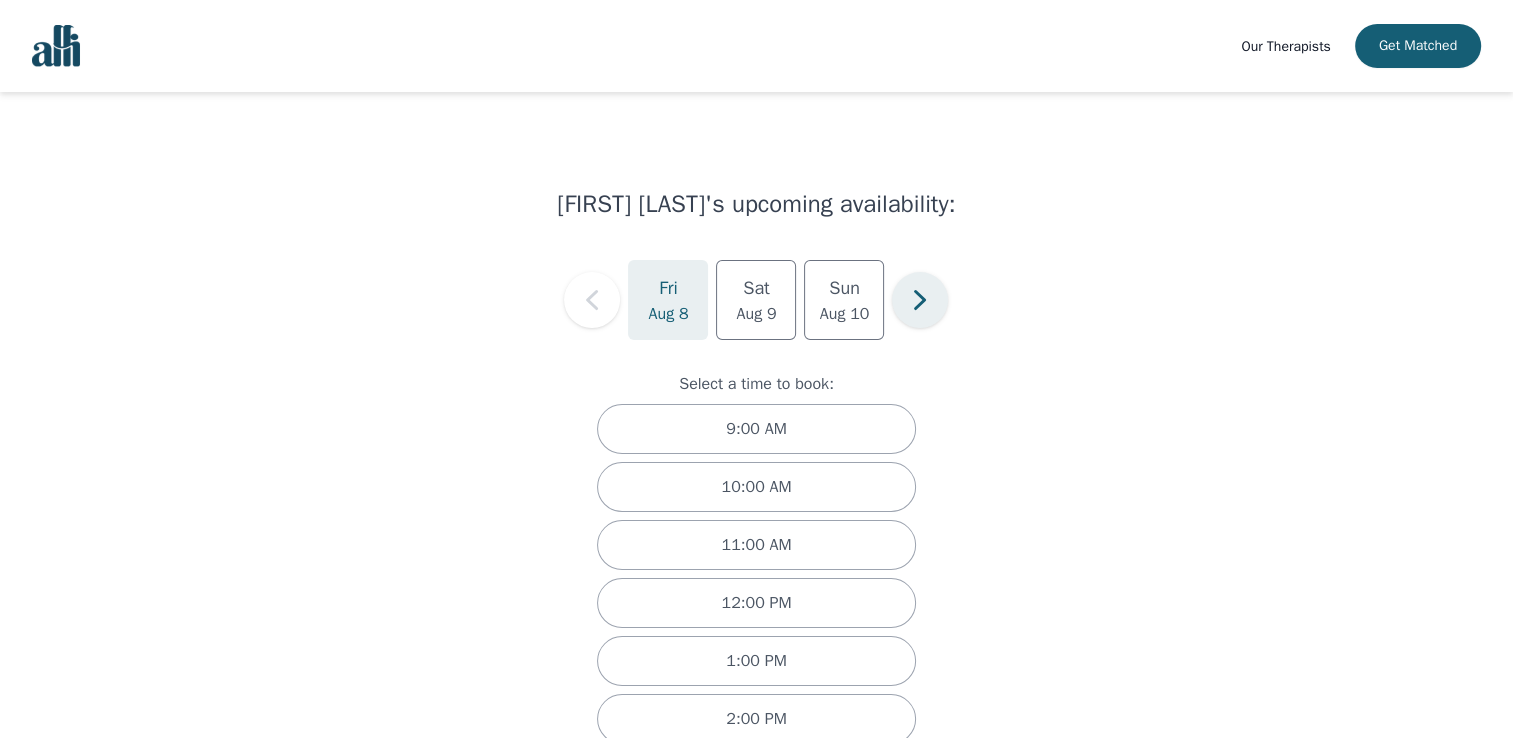 click 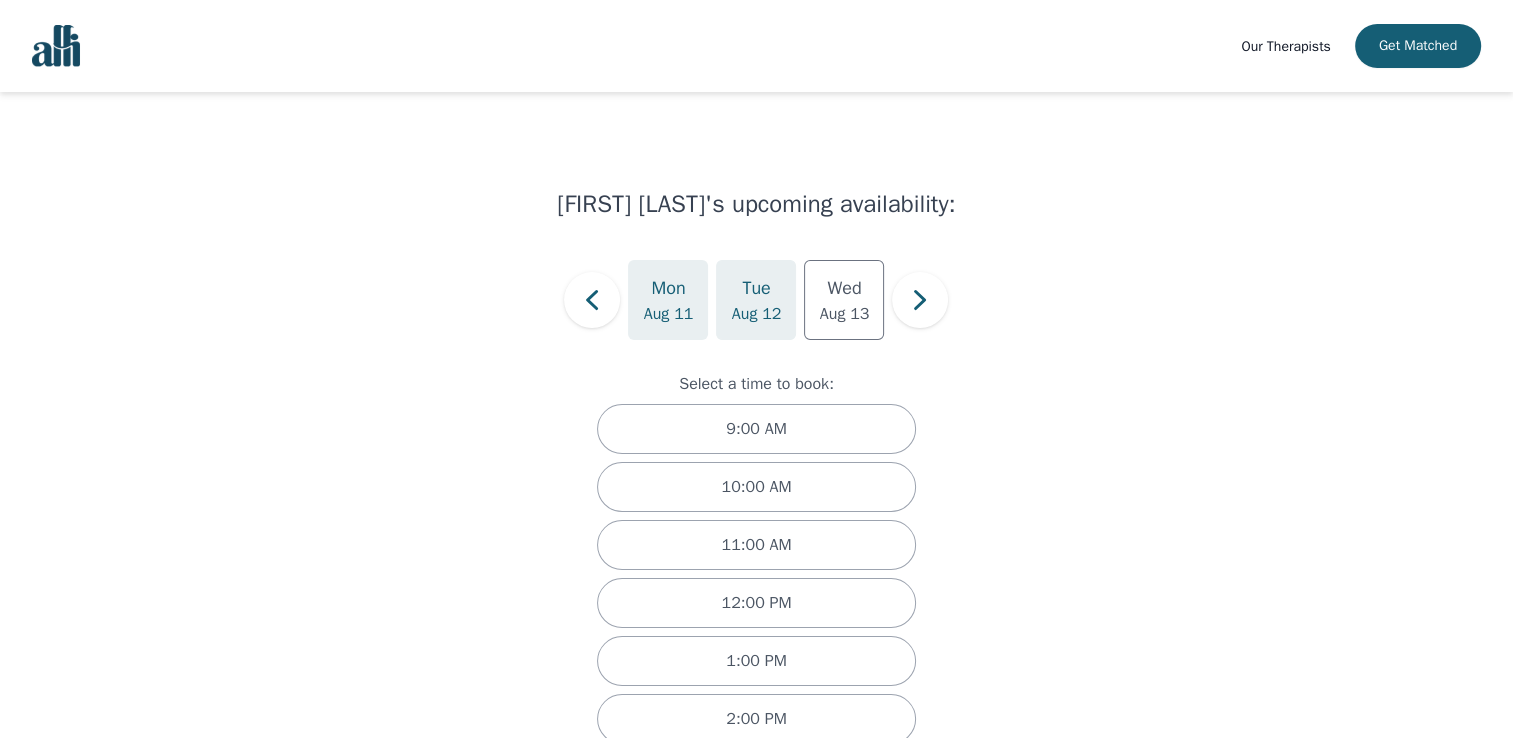 click on "Tue" at bounding box center (756, 288) 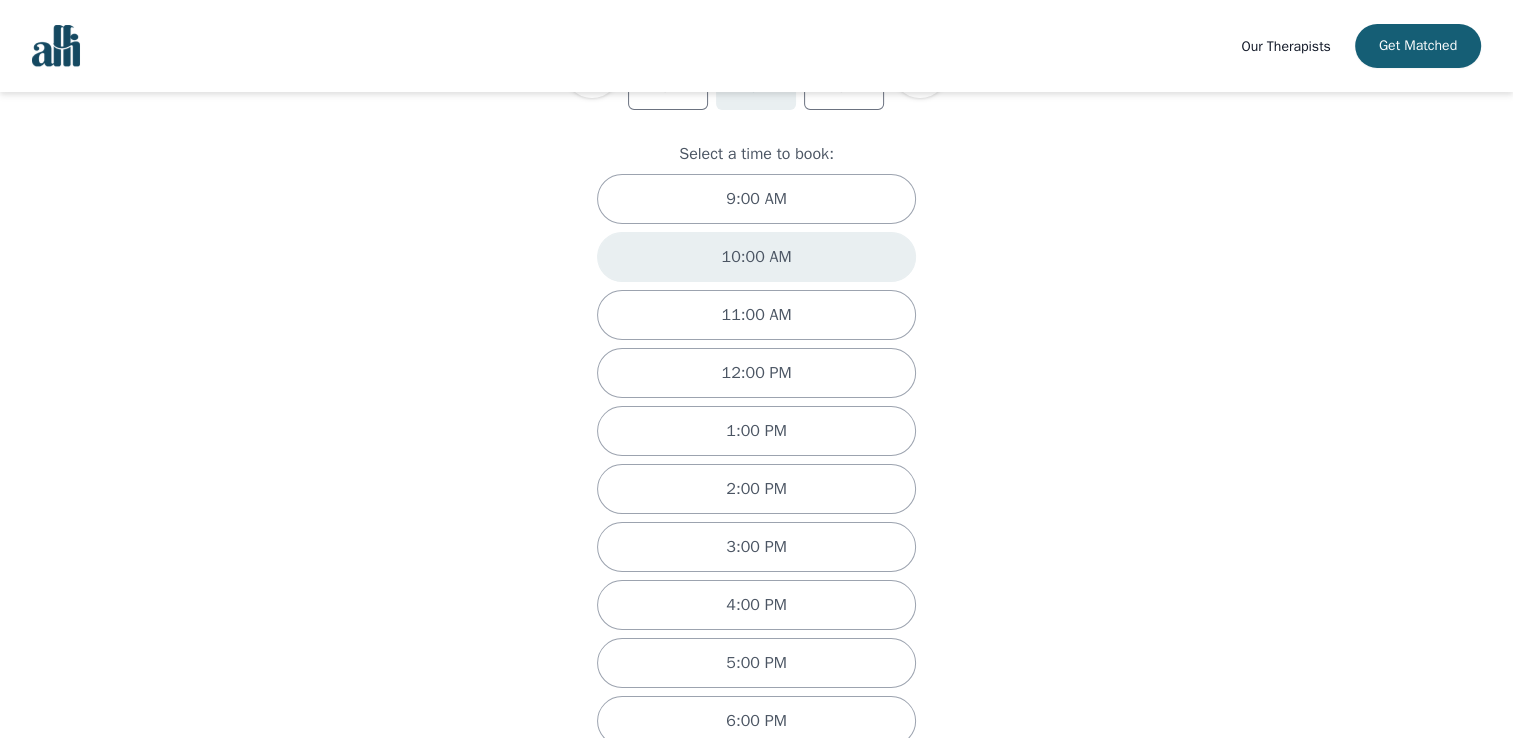 scroll, scrollTop: 331, scrollLeft: 0, axis: vertical 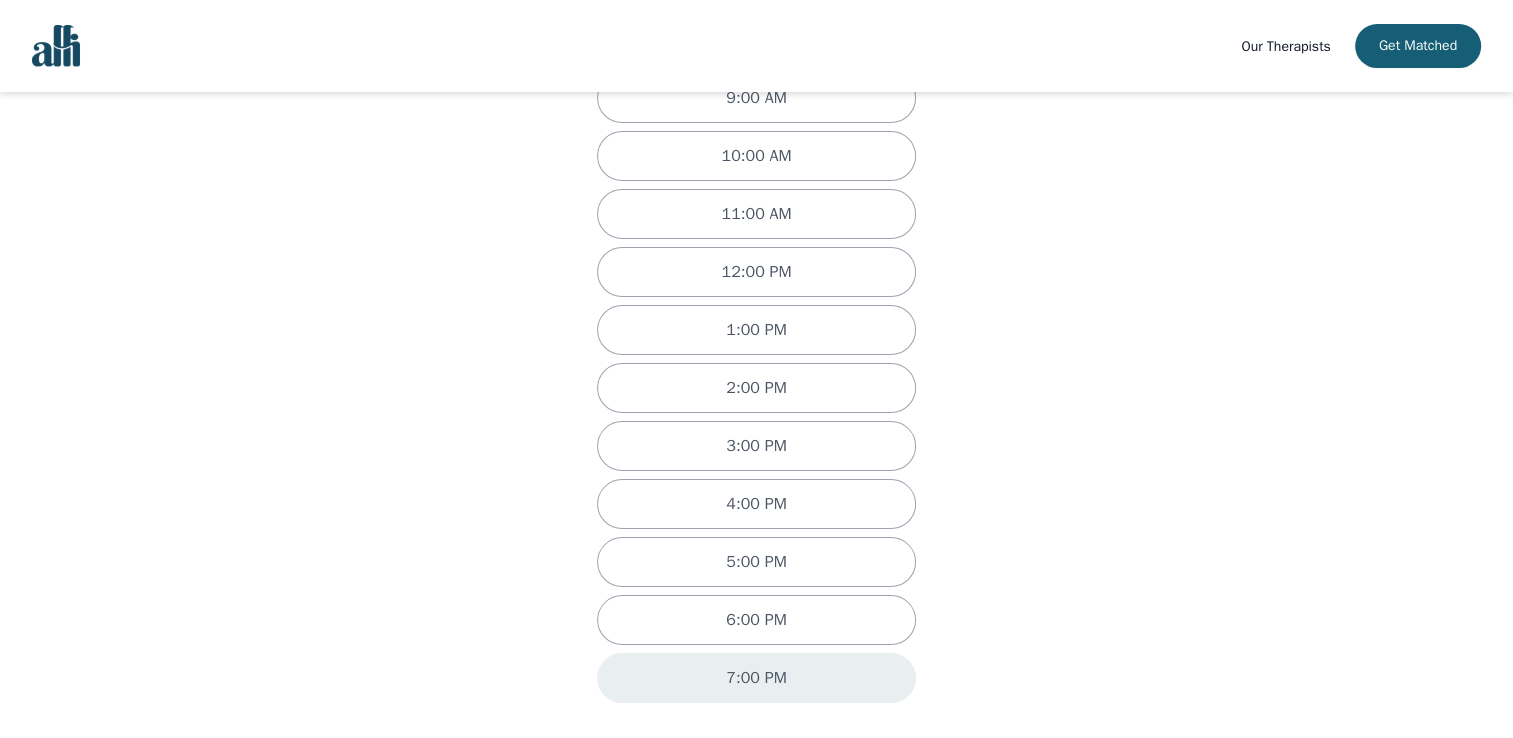 click on "7:00 PM" at bounding box center [756, 678] 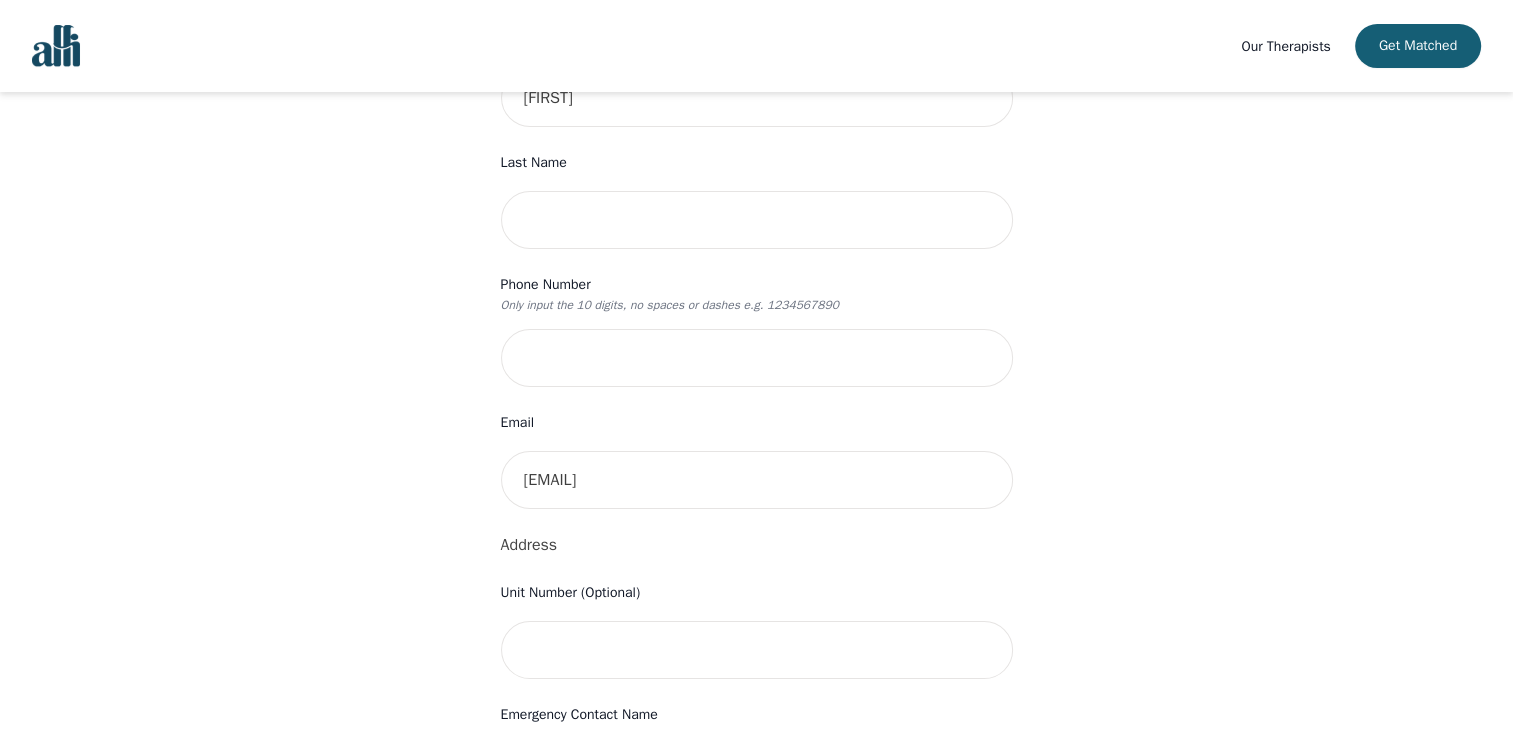 scroll, scrollTop: 0, scrollLeft: 0, axis: both 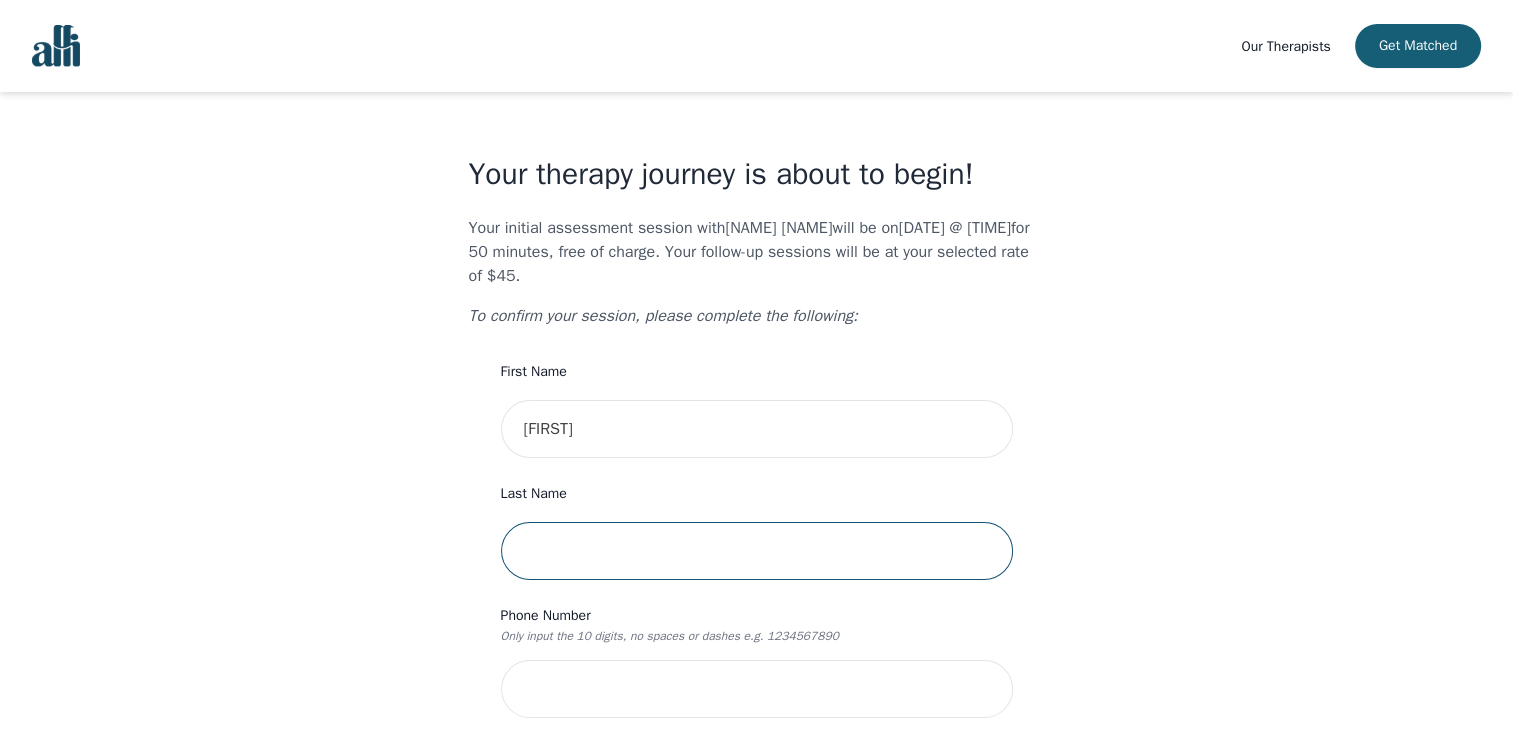 click at bounding box center (757, 551) 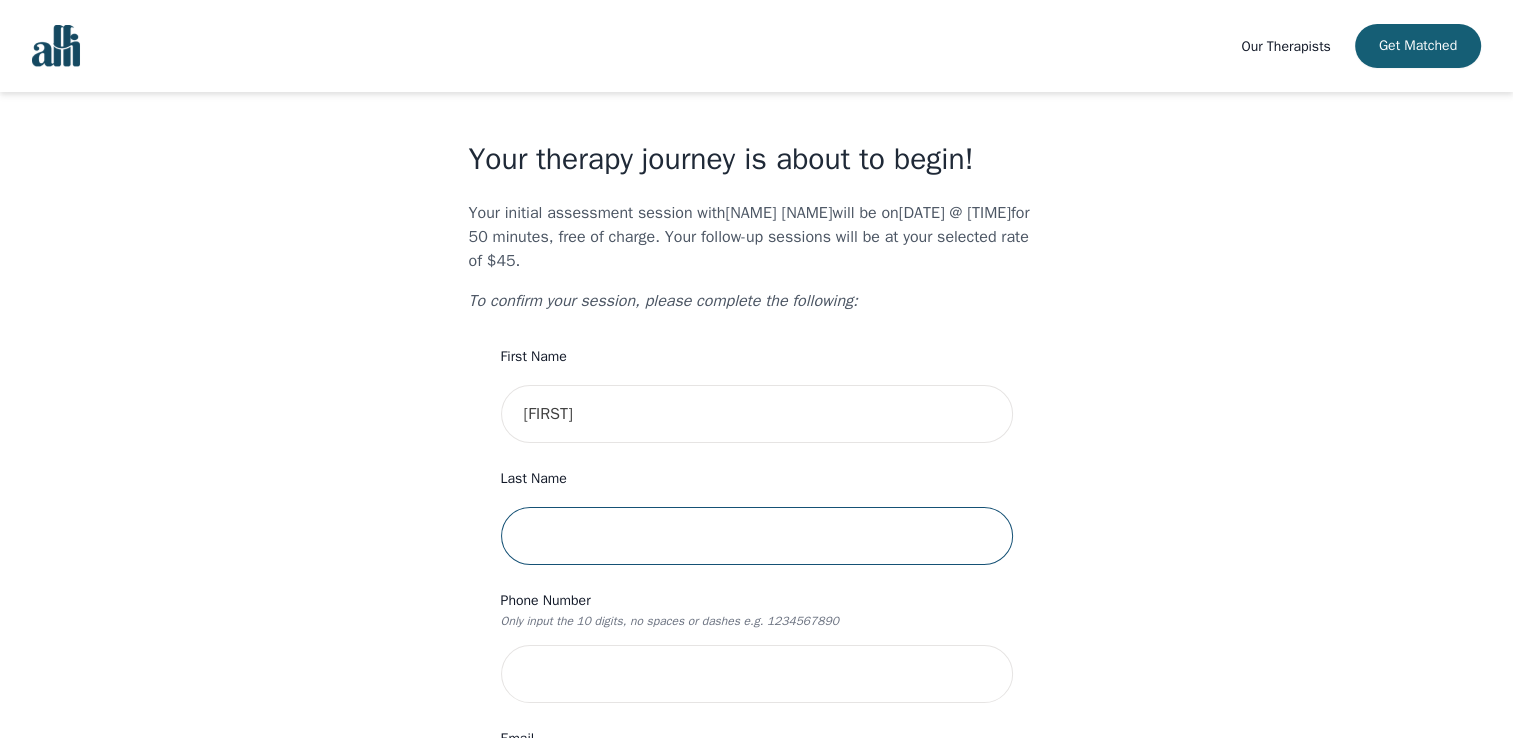 scroll, scrollTop: 14, scrollLeft: 0, axis: vertical 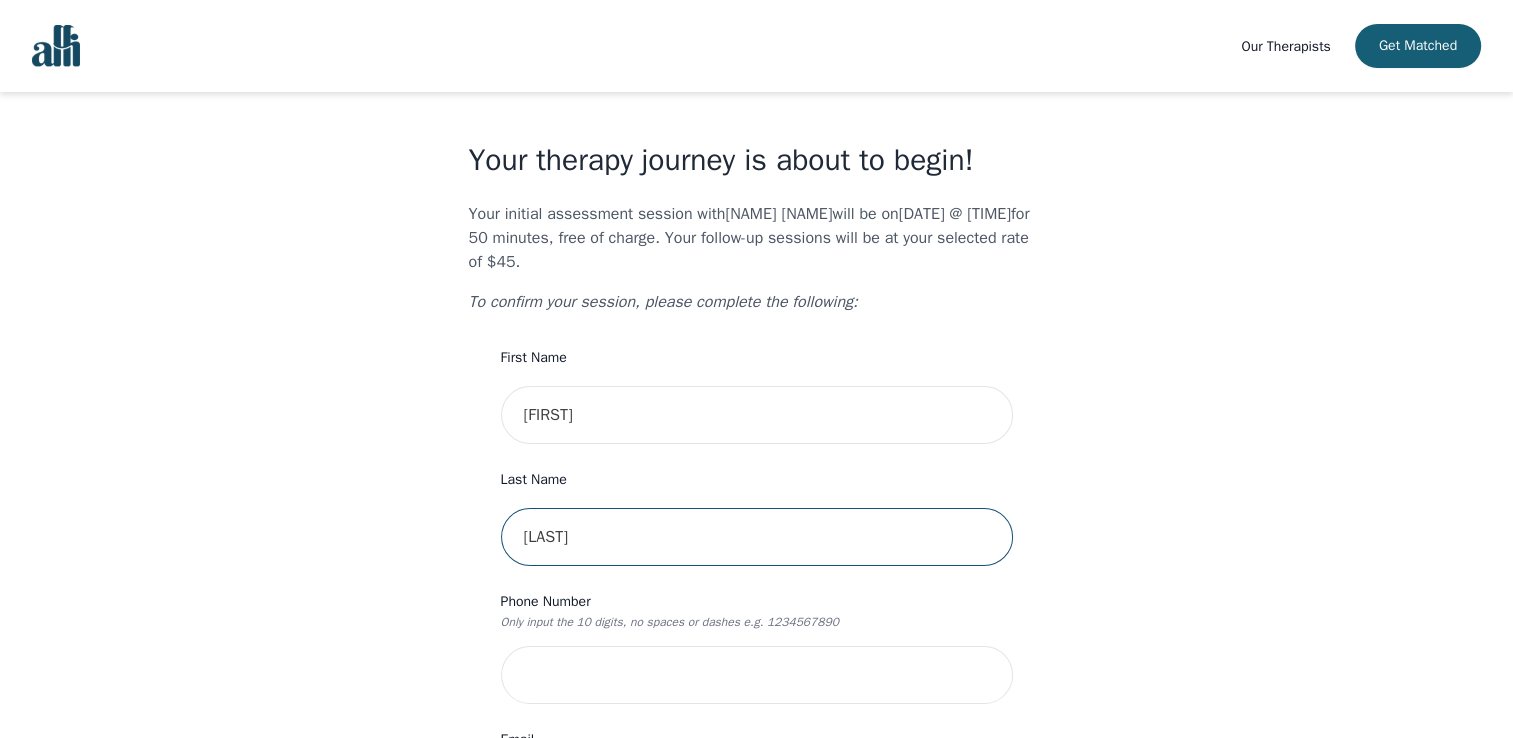 type on "[LAST]" 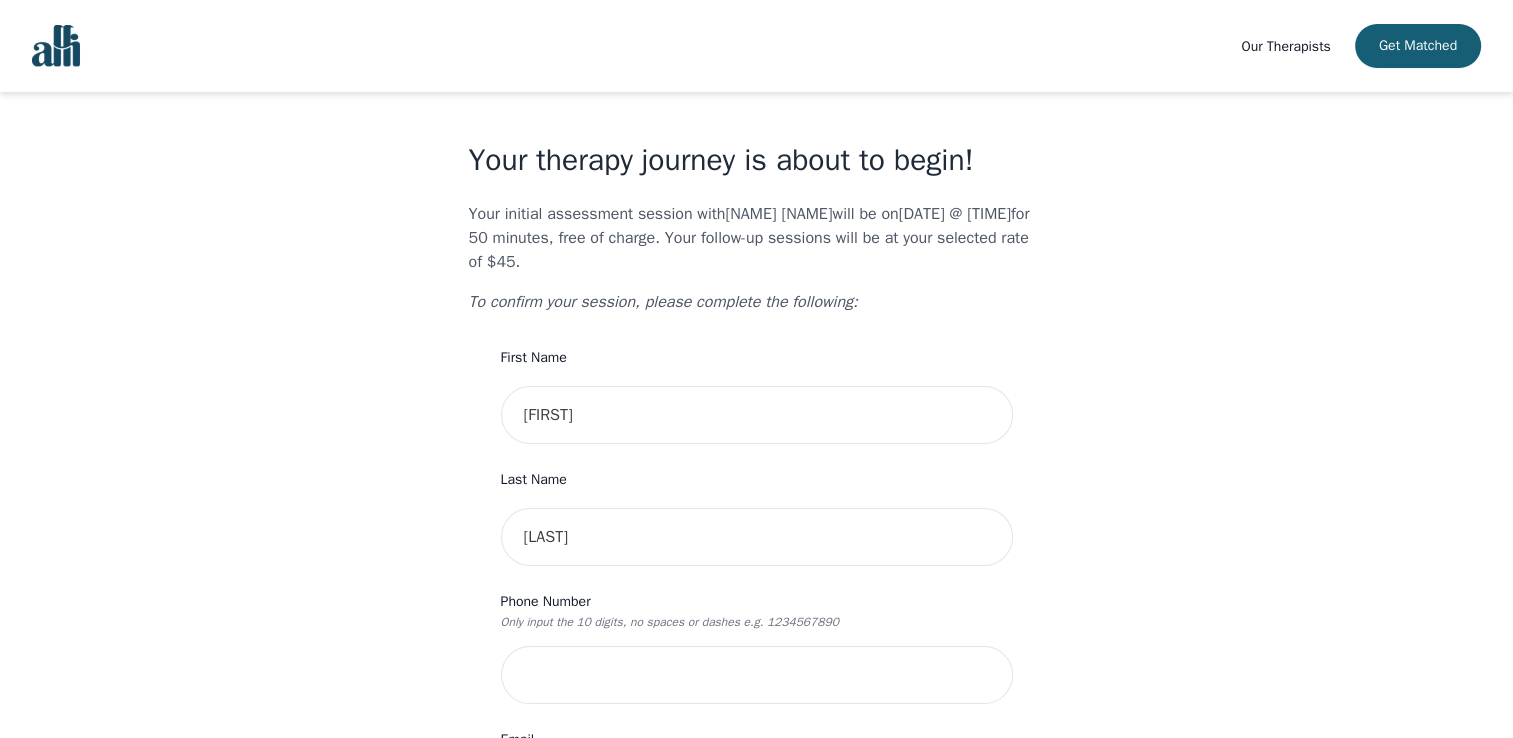 click on "First Name [FIRST] Last Name [LAST] Phone Number Only input the 10 digits, no spaces or dashes e.g. 1234567890 [PHONE] Email [EMAIL] Address Unit Number (Optional) Emergency Contact Name Emergency Contact Phone Number I have a promo code I have read and accept the  consent to counselling and psychotherapy services I have read and accept  Alli's Terms of Services I understand that I will be charged the full session rate if I cancel within 24 hours of my scheduled appointment or if I miss it all together. (*Note: This does not apply to your very first session with Alli. You may cancel your first session at any time without incurring fees). I understand that Alli is not a crisis service (If you are having thoughts of self-harm or thoughts of harming others please contact [PHONE]) Submit" at bounding box center [757, 1023] 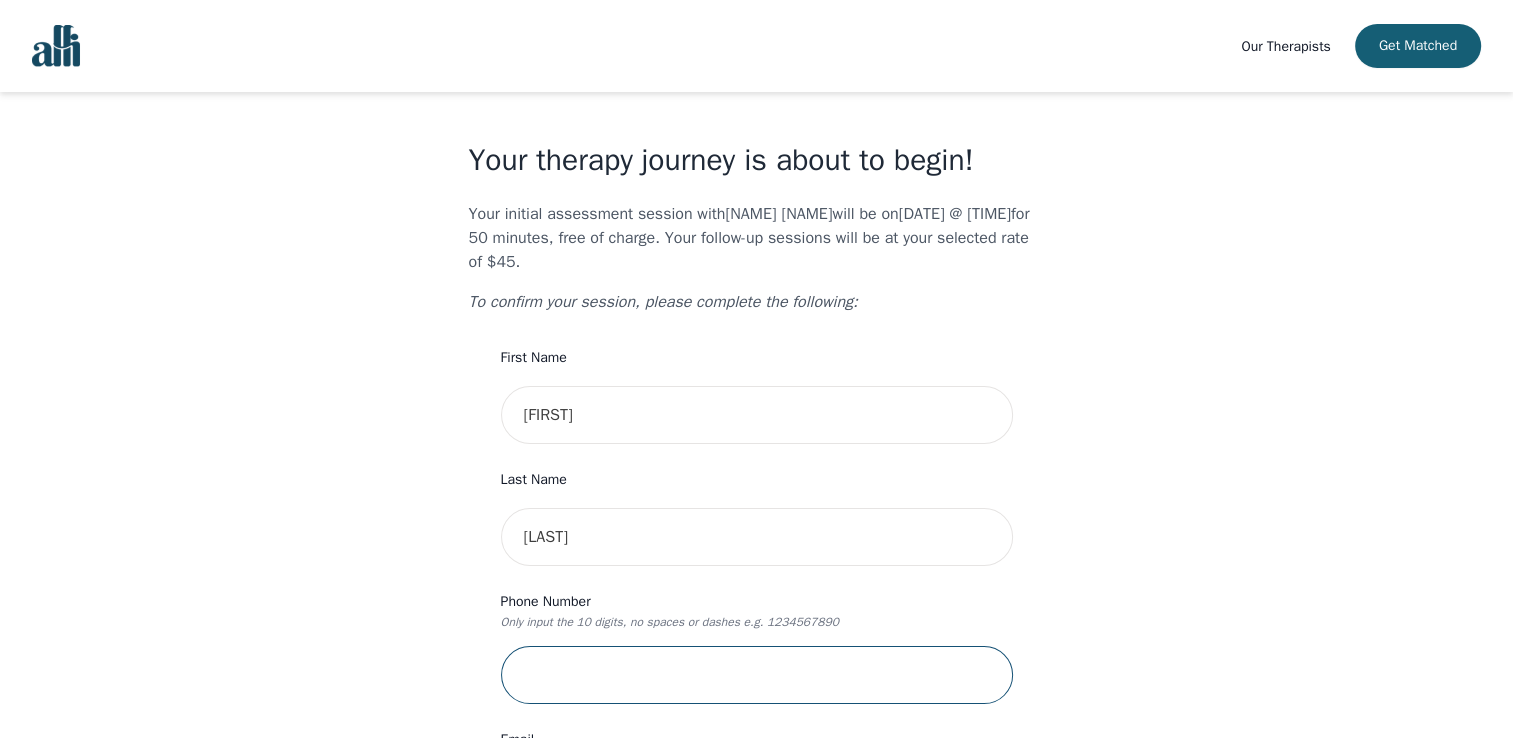 click at bounding box center (757, 675) 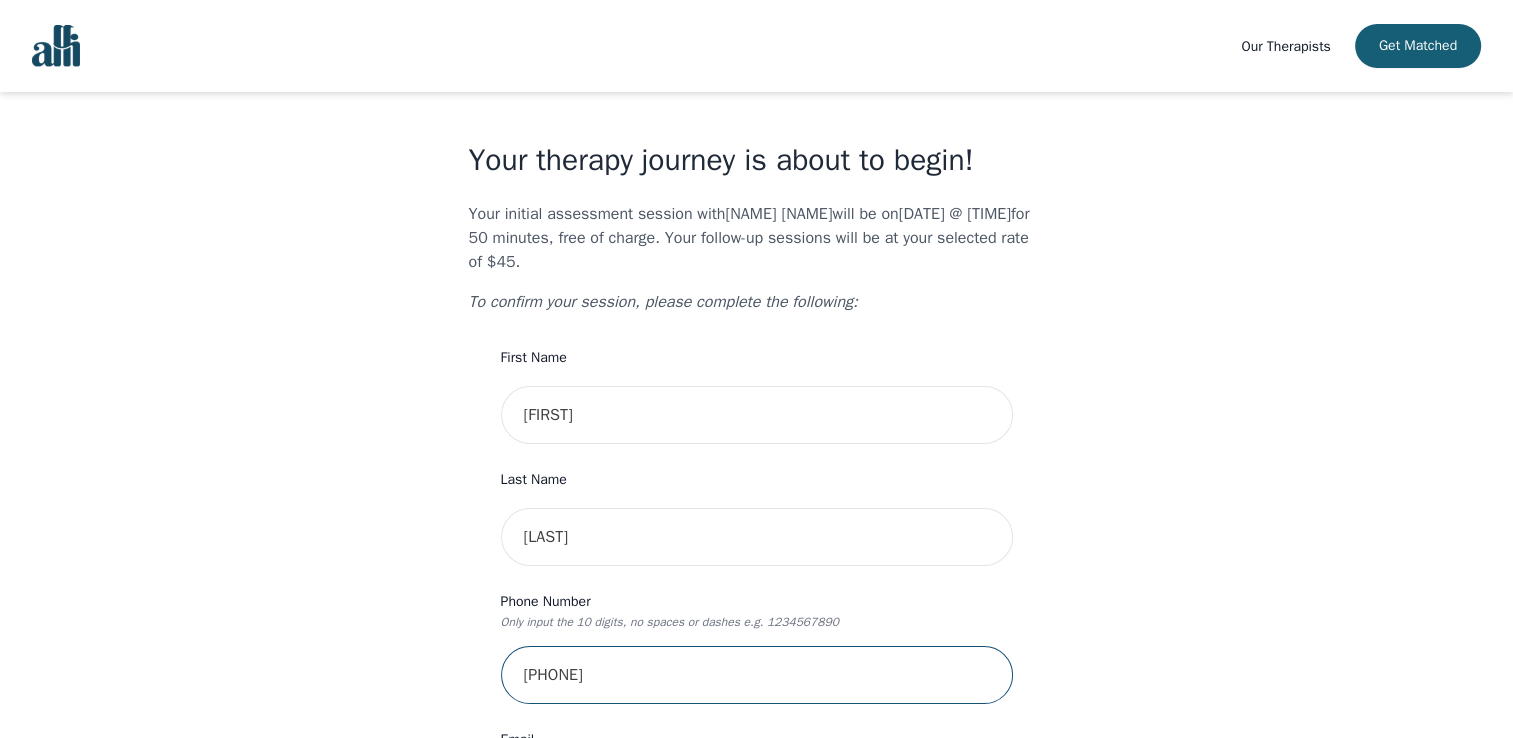 scroll, scrollTop: 531, scrollLeft: 0, axis: vertical 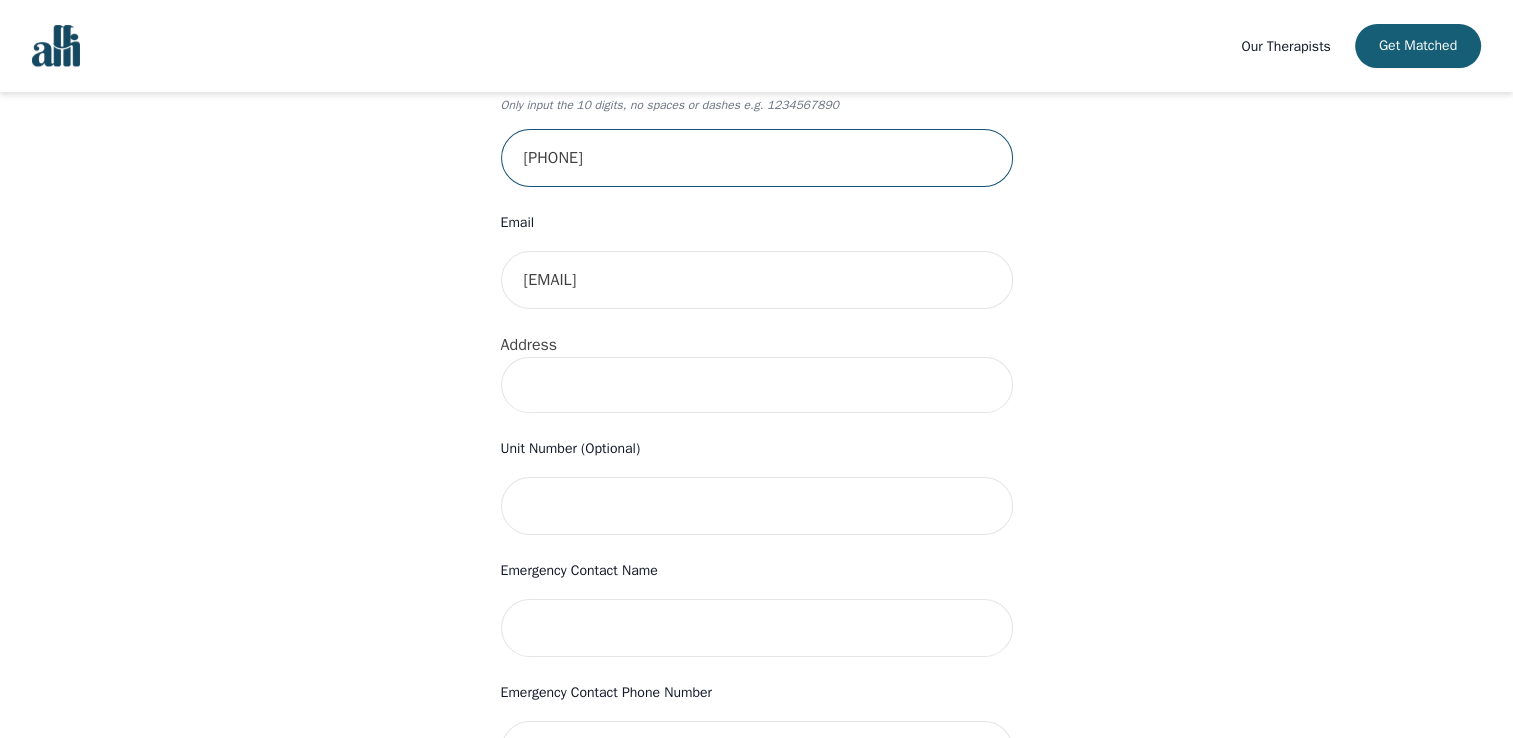 type on "[PHONE]" 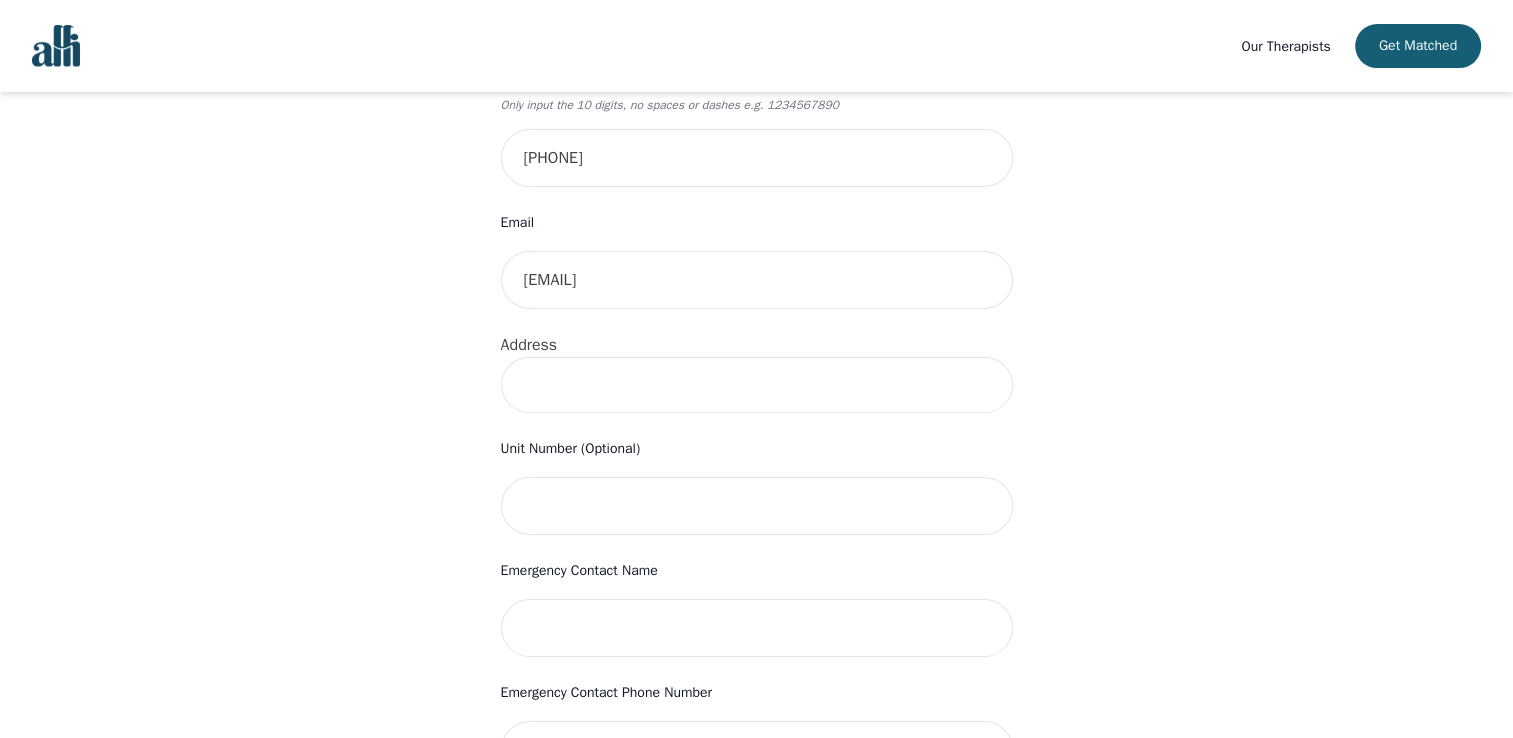 click at bounding box center (757, 385) 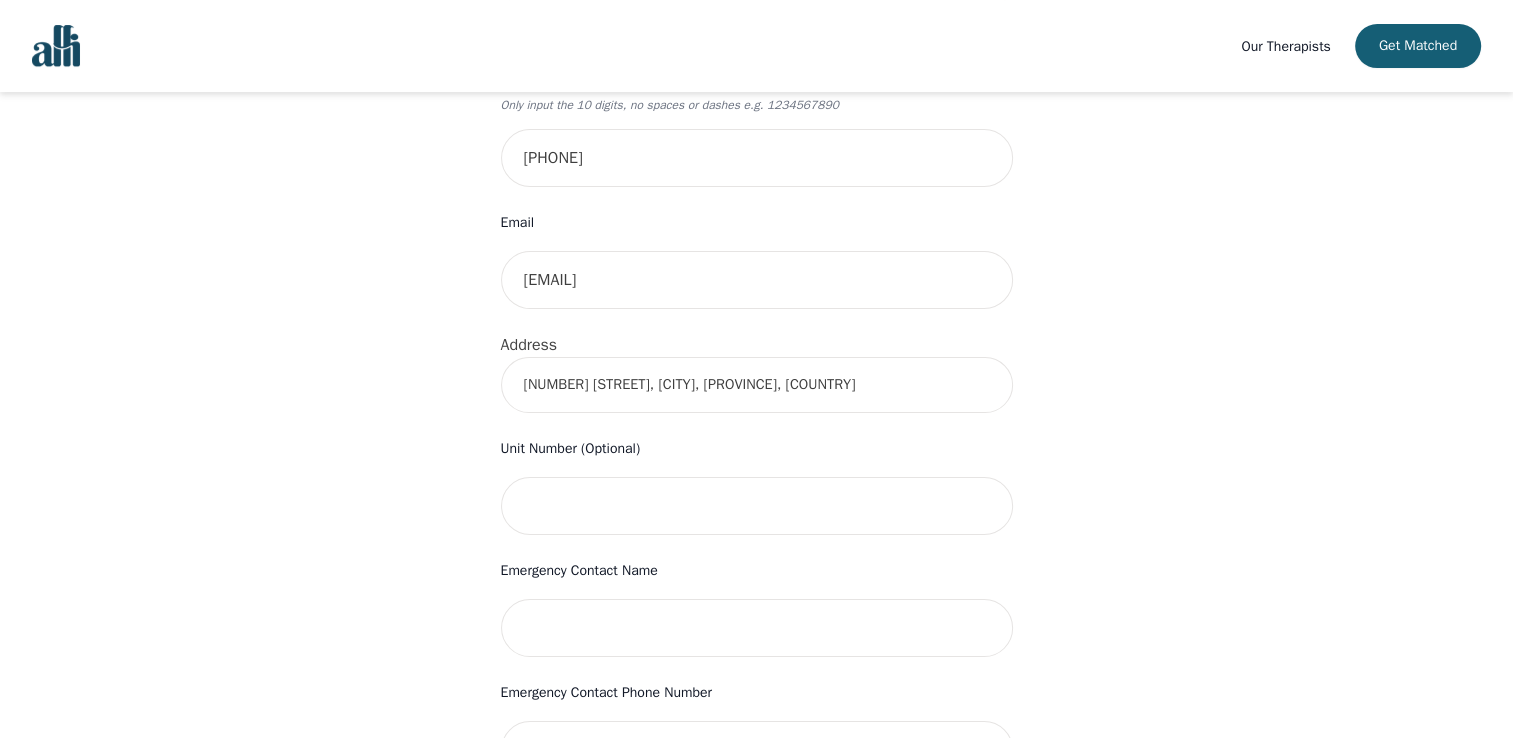 type on "[NUMBER] [STREET], [CITY], [STATE] [POSTAL_CODE], [COUNTRY]" 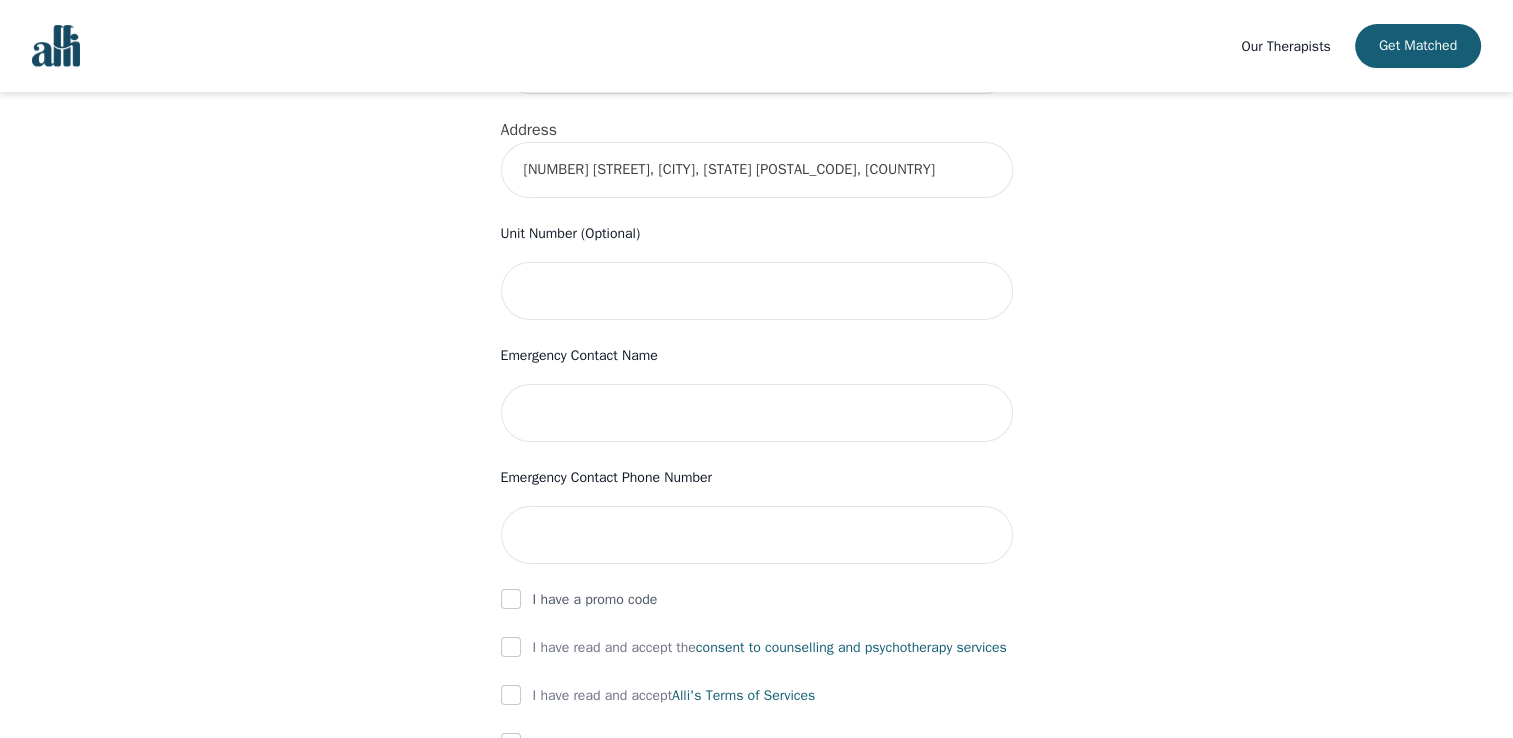 scroll, scrollTop: 747, scrollLeft: 0, axis: vertical 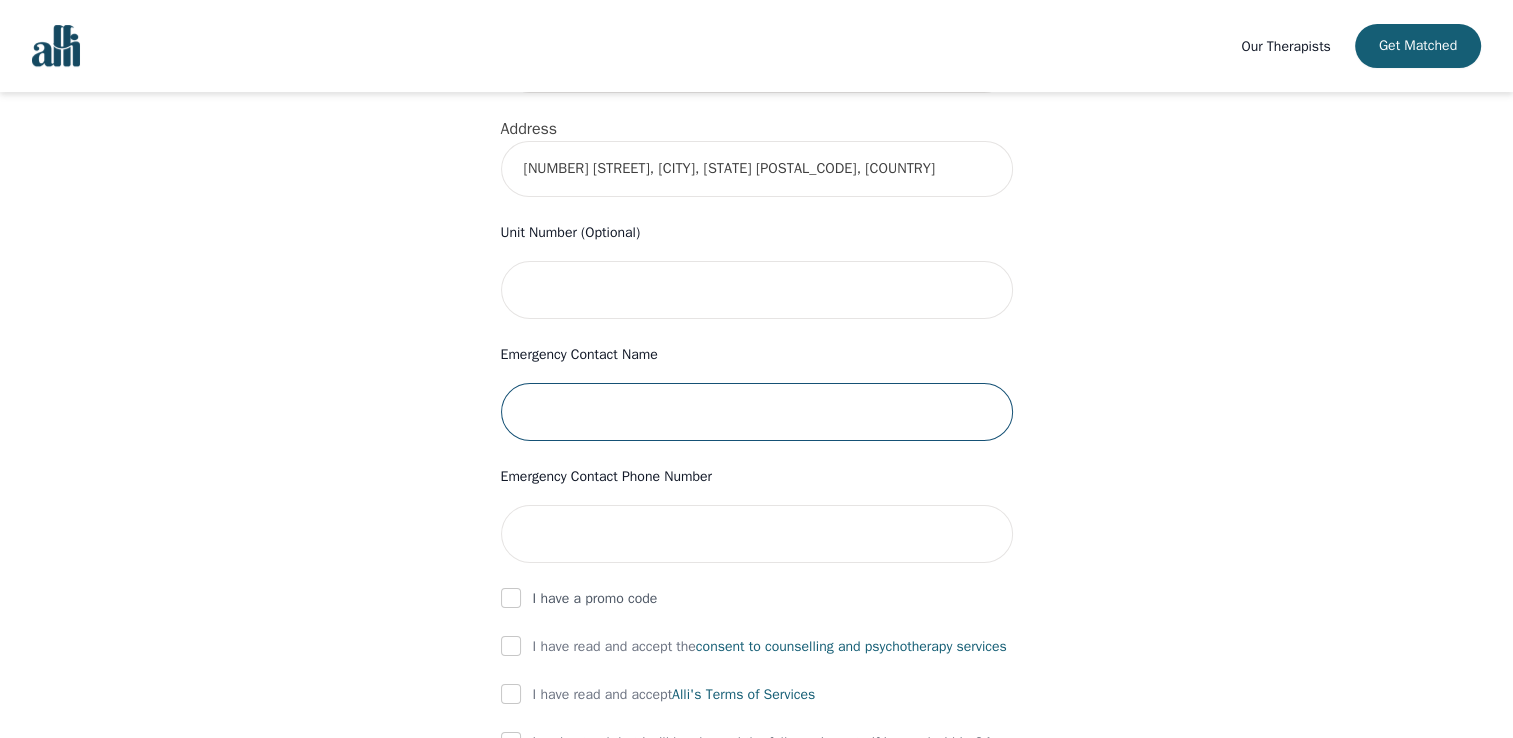 click at bounding box center (757, 412) 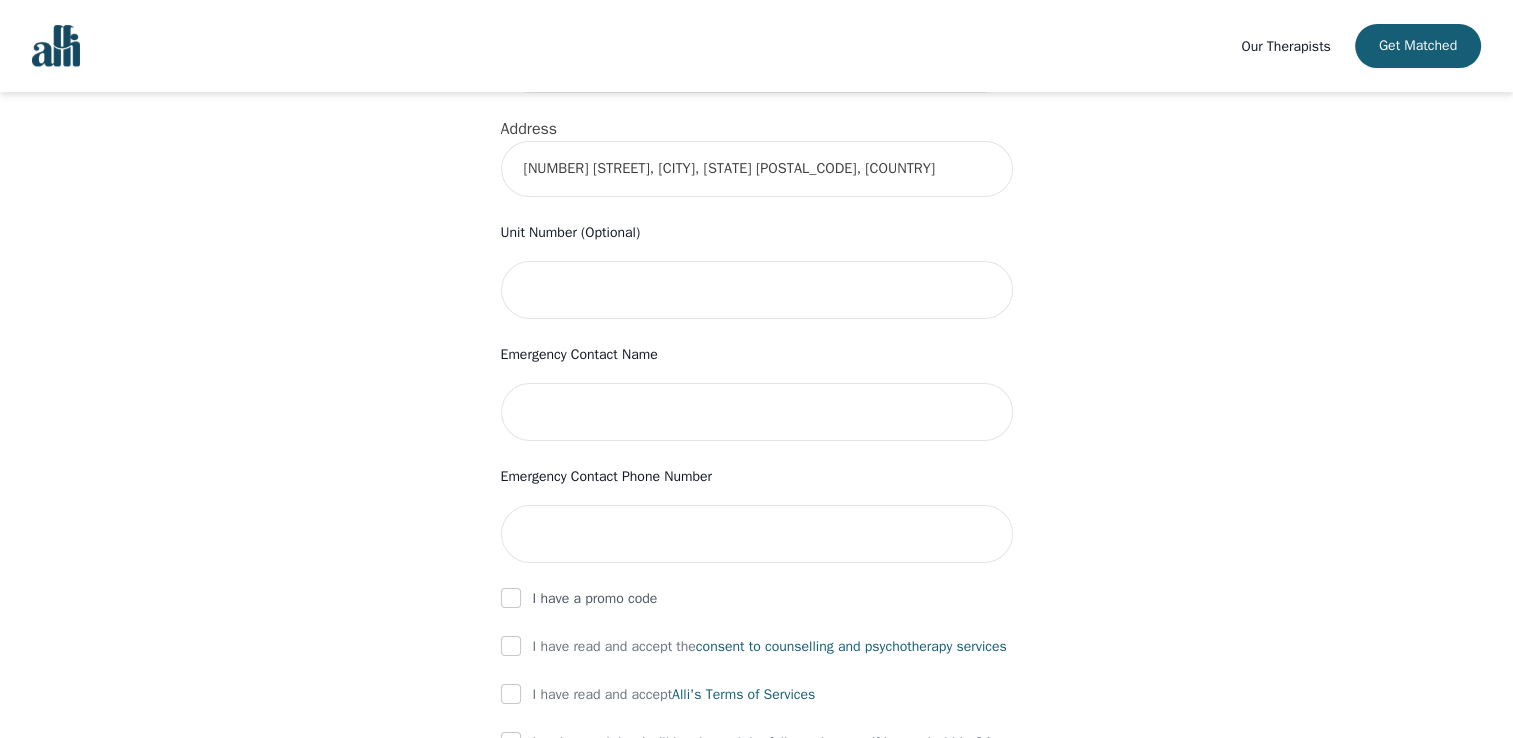 click on "Your therapy journey is about to begin! Your initial assessment session with   [FIRST] [LAST]  will be on  [DATE] @ [TIME]  for 50 minutes , free of charge. Your follow-up sessions will be at your selected rate of $45. To confirm your session, please complete the following: First Name [FIRST] Last Name [LAST] Phone Number Only input the 10 digits, no spaces or dashes e.g. 1234567890 [PHONE] Email [EMAIL] Address [NUMBER] [STREET], [CITY], [STATE] [POSTAL_CODE], [COUNTRY] Unit Number (Optional) Emergency Contact Name Emergency Contact Phone Number I have a promo code I have read and accept the  consent to counselling and psychotherapy services I have read and accept  Alli's Terms of Services I understand that I will be charged the full session rate if I cancel within 24 hours of my scheduled appointment or if I miss it all together. (*Note: This does not apply to your very first session with Alli. You may cancel your first session at any time without incurring fees). Submit" at bounding box center [756, 188] 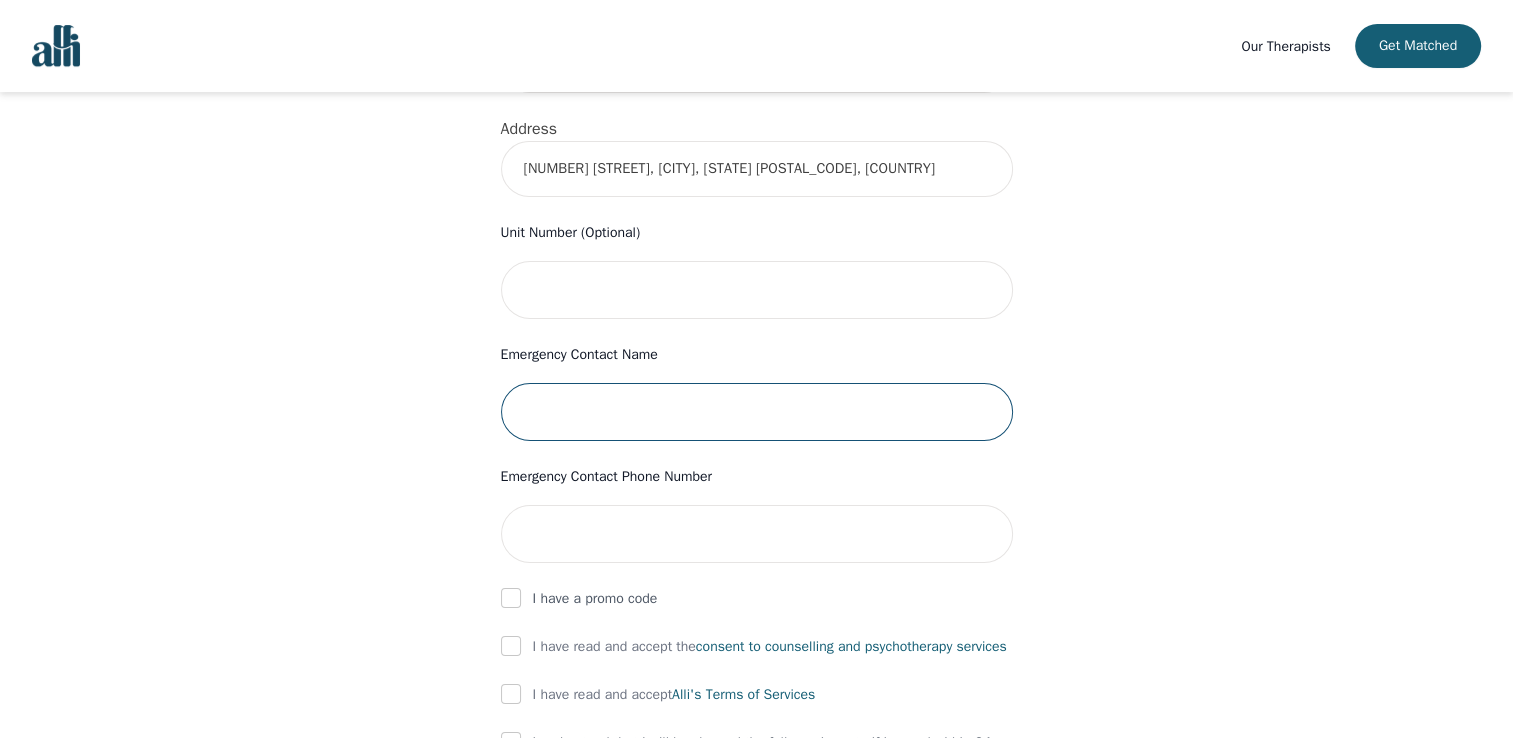 click at bounding box center (757, 412) 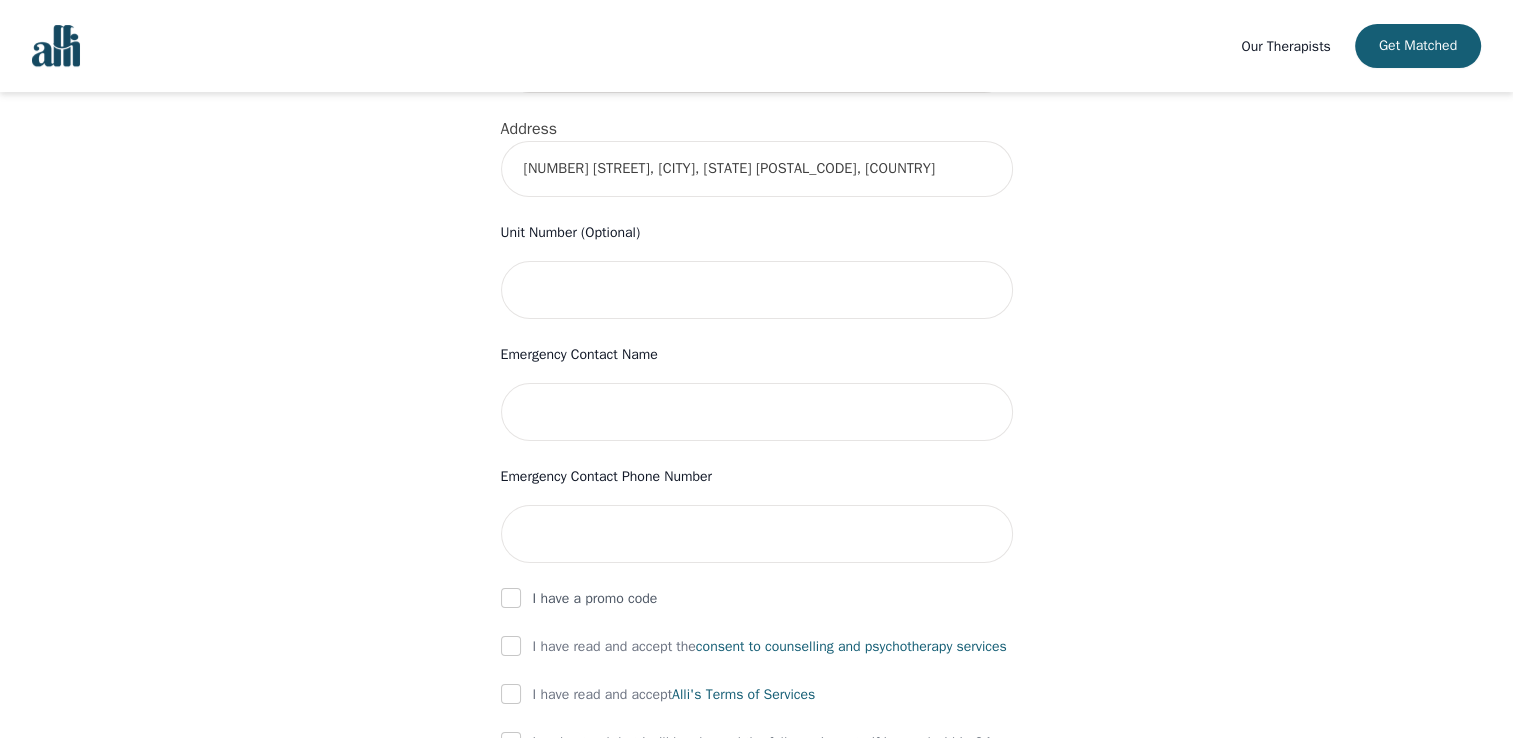 click on "Your therapy journey is about to begin! Your initial assessment session with   [FIRST] [LAST]  will be on  [DATE] @ [TIME]  for 50 minutes , free of charge. Your follow-up sessions will be at your selected rate of $45. To confirm your session, please complete the following: First Name [FIRST] Last Name [LAST] Phone Number Only input the 10 digits, no spaces or dashes e.g. 1234567890 [PHONE] Email [EMAIL] Address [NUMBER] [STREET], [CITY], [STATE] [POSTAL_CODE], [COUNTRY] Unit Number (Optional) Emergency Contact Name Emergency Contact Phone Number I have a promo code I have read and accept the  consent to counselling and psychotherapy services I have read and accept  Alli's Terms of Services I understand that I will be charged the full session rate if I cancel within 24 hours of my scheduled appointment or if I miss it all together. (*Note: This does not apply to your very first session with Alli. You may cancel your first session at any time without incurring fees). Submit" at bounding box center (756, 188) 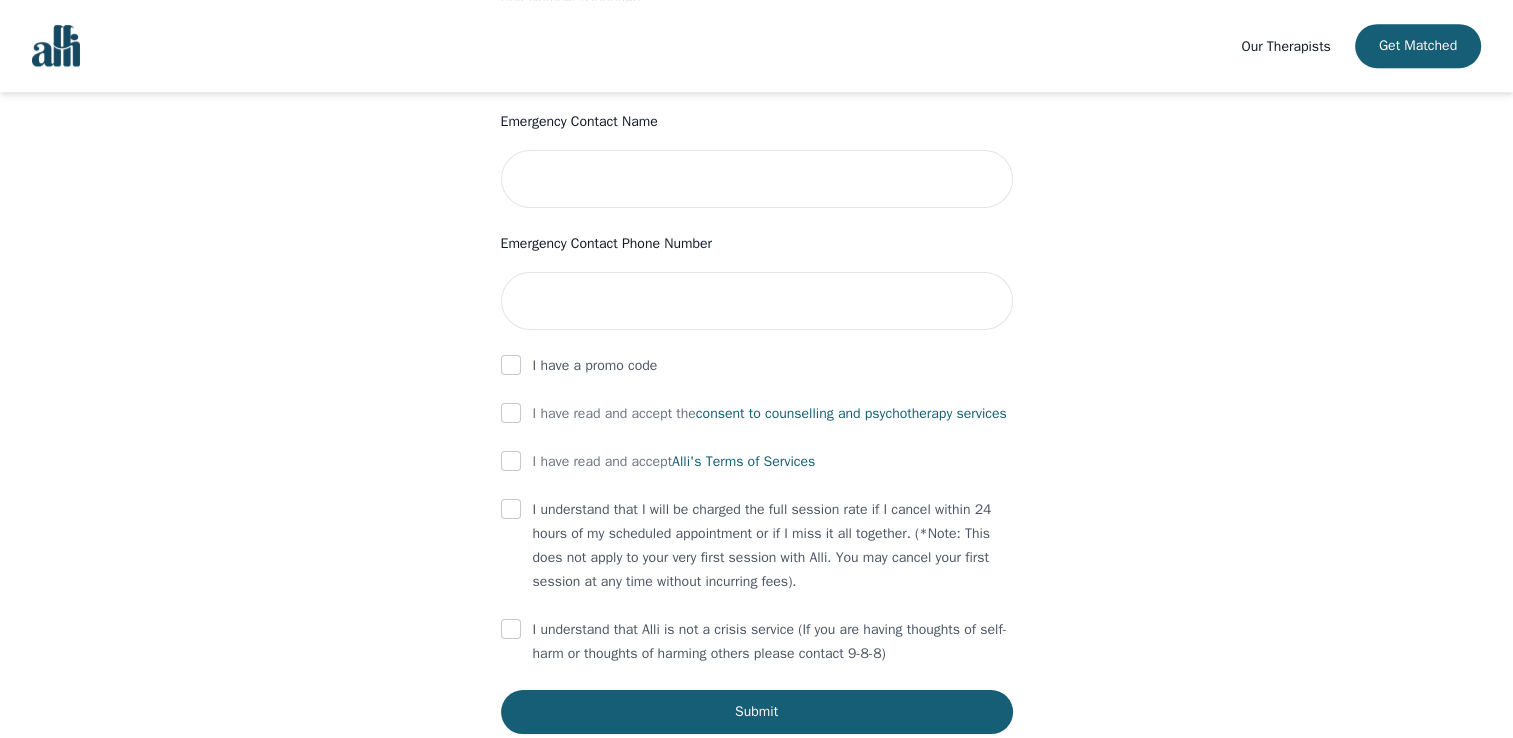 scroll, scrollTop: 1060, scrollLeft: 0, axis: vertical 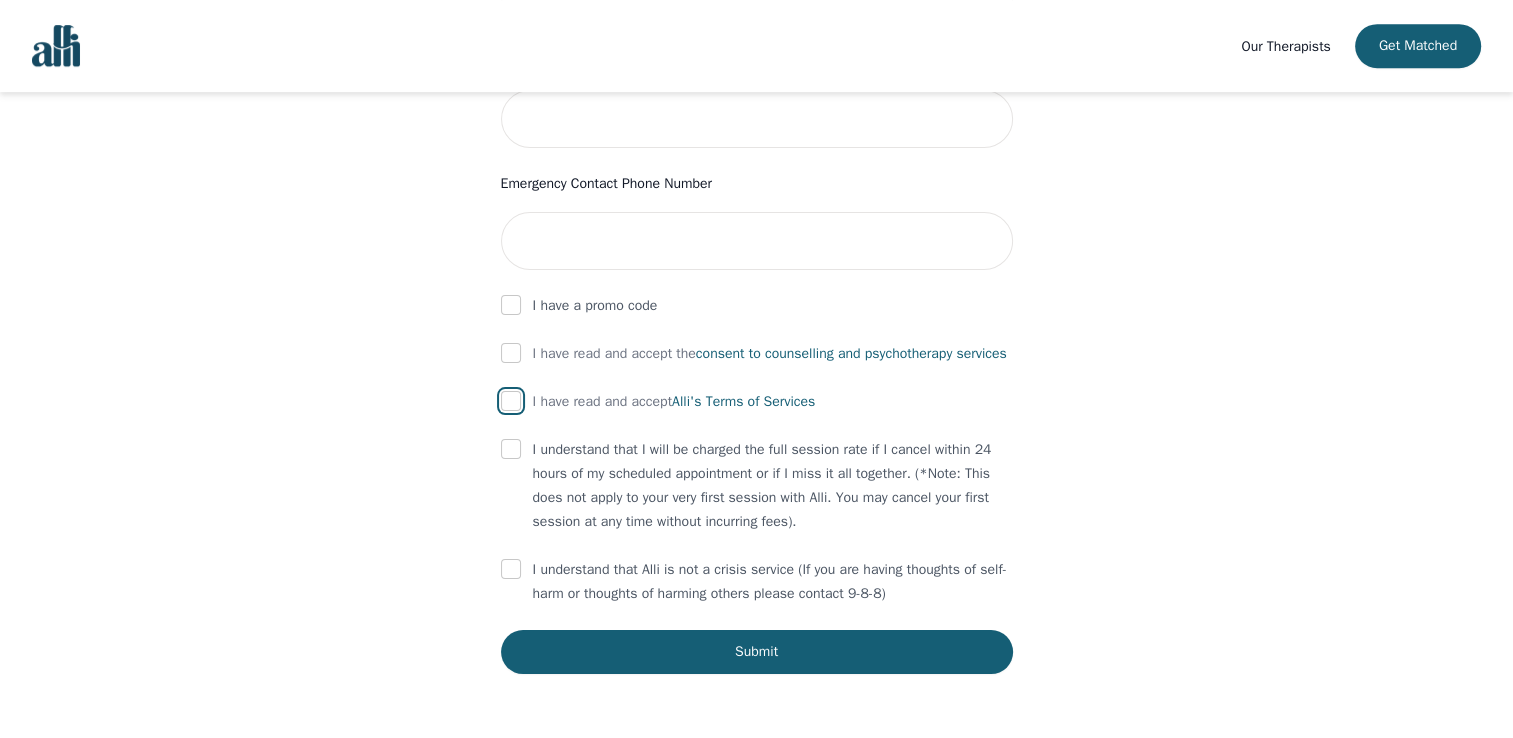 click at bounding box center (511, 401) 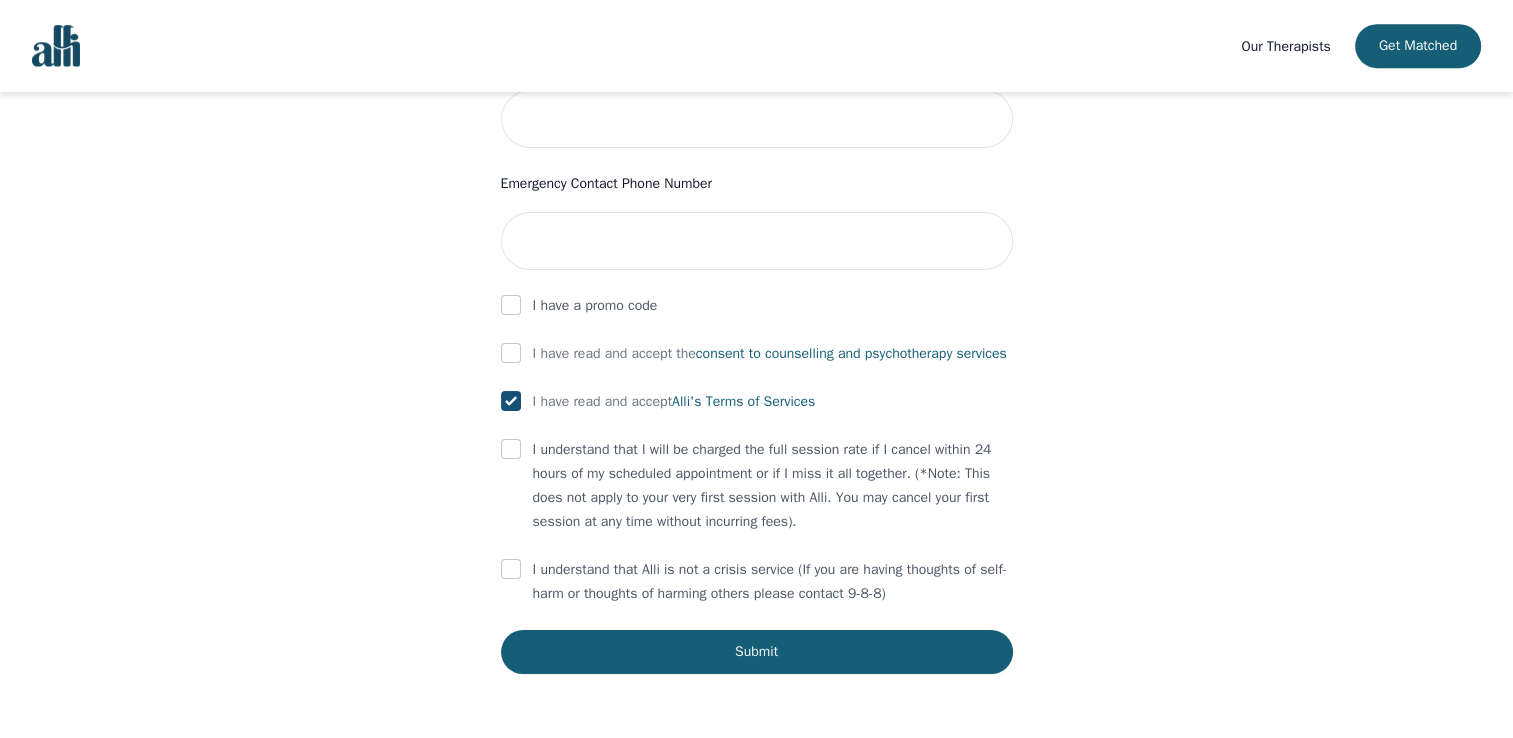 checkbox on "true" 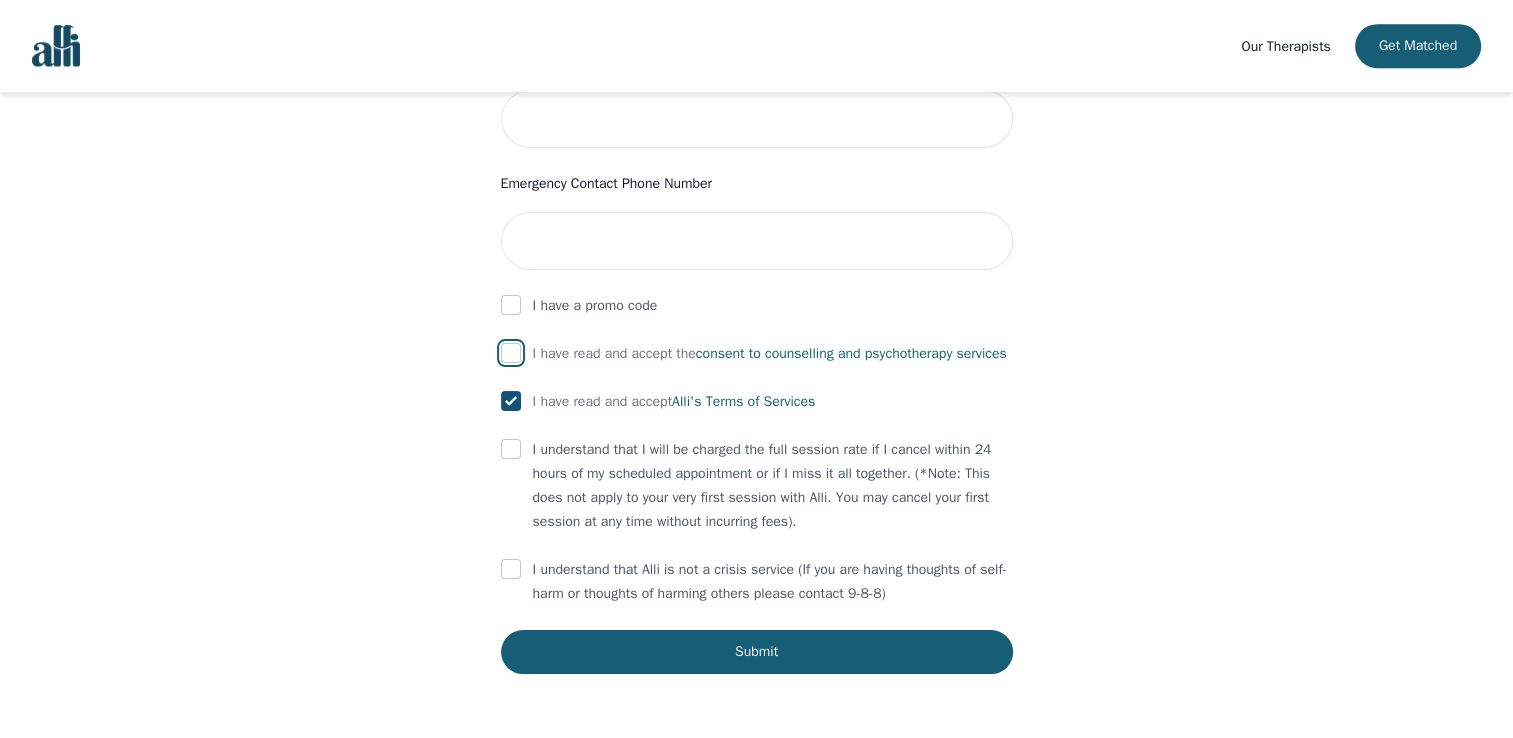 click at bounding box center [511, 353] 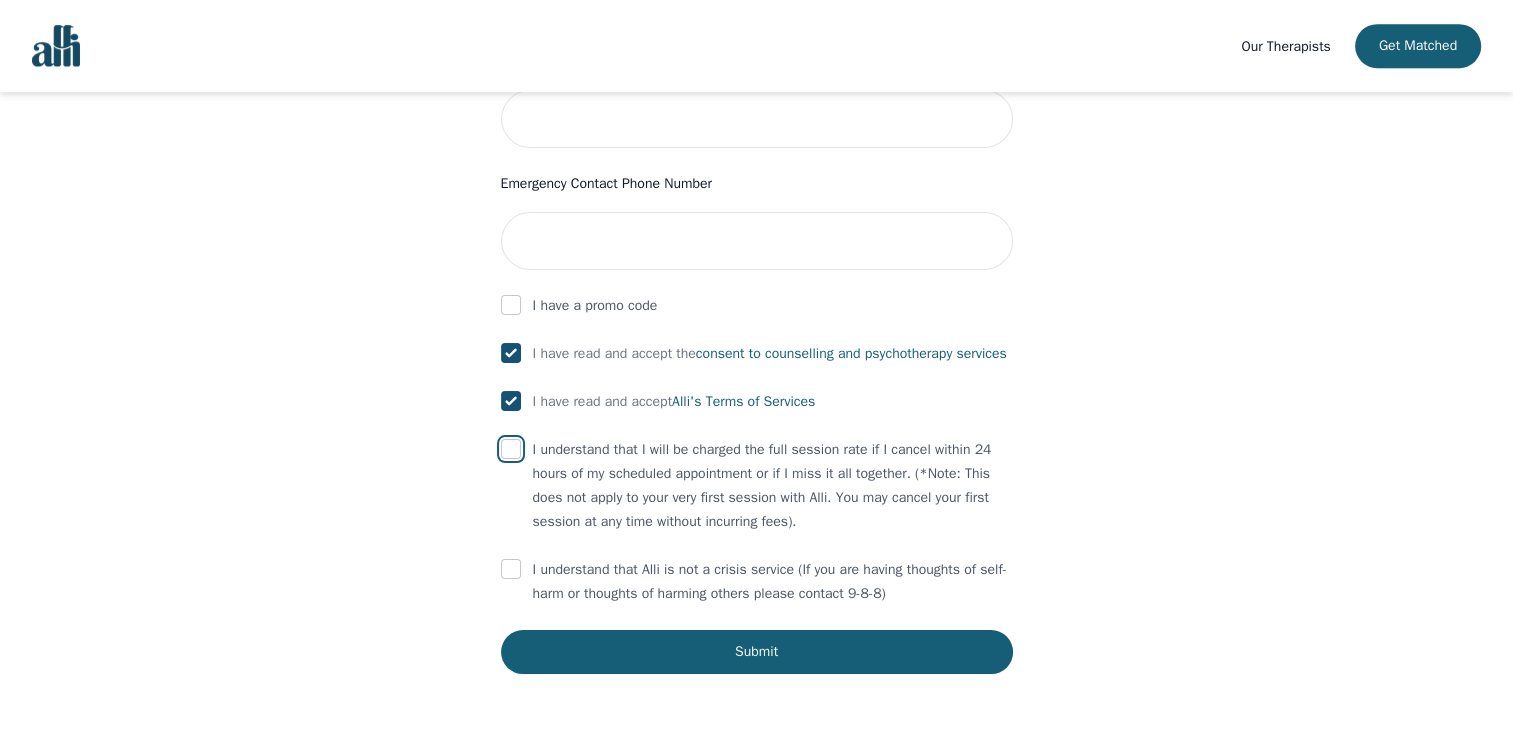 click at bounding box center [511, 449] 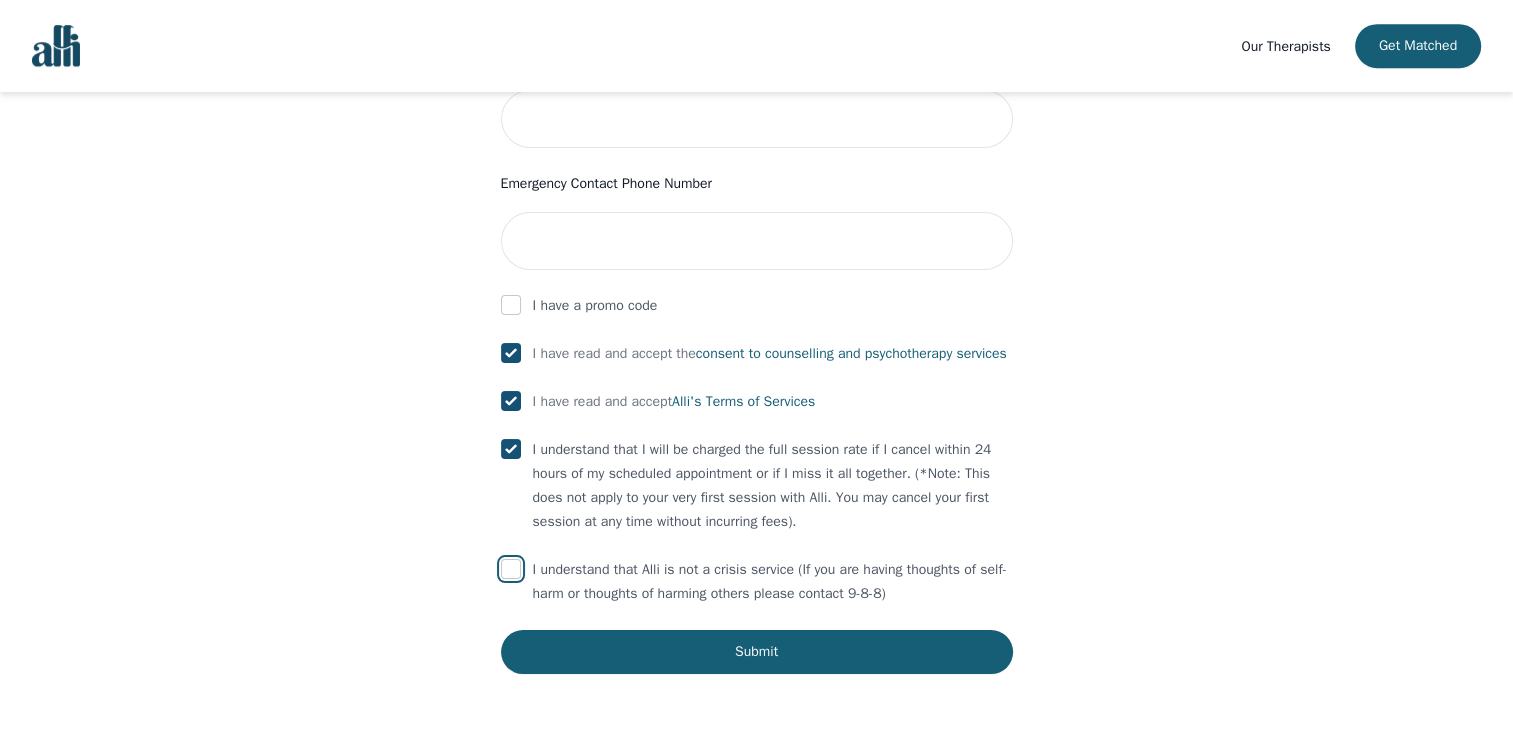 click at bounding box center [511, 569] 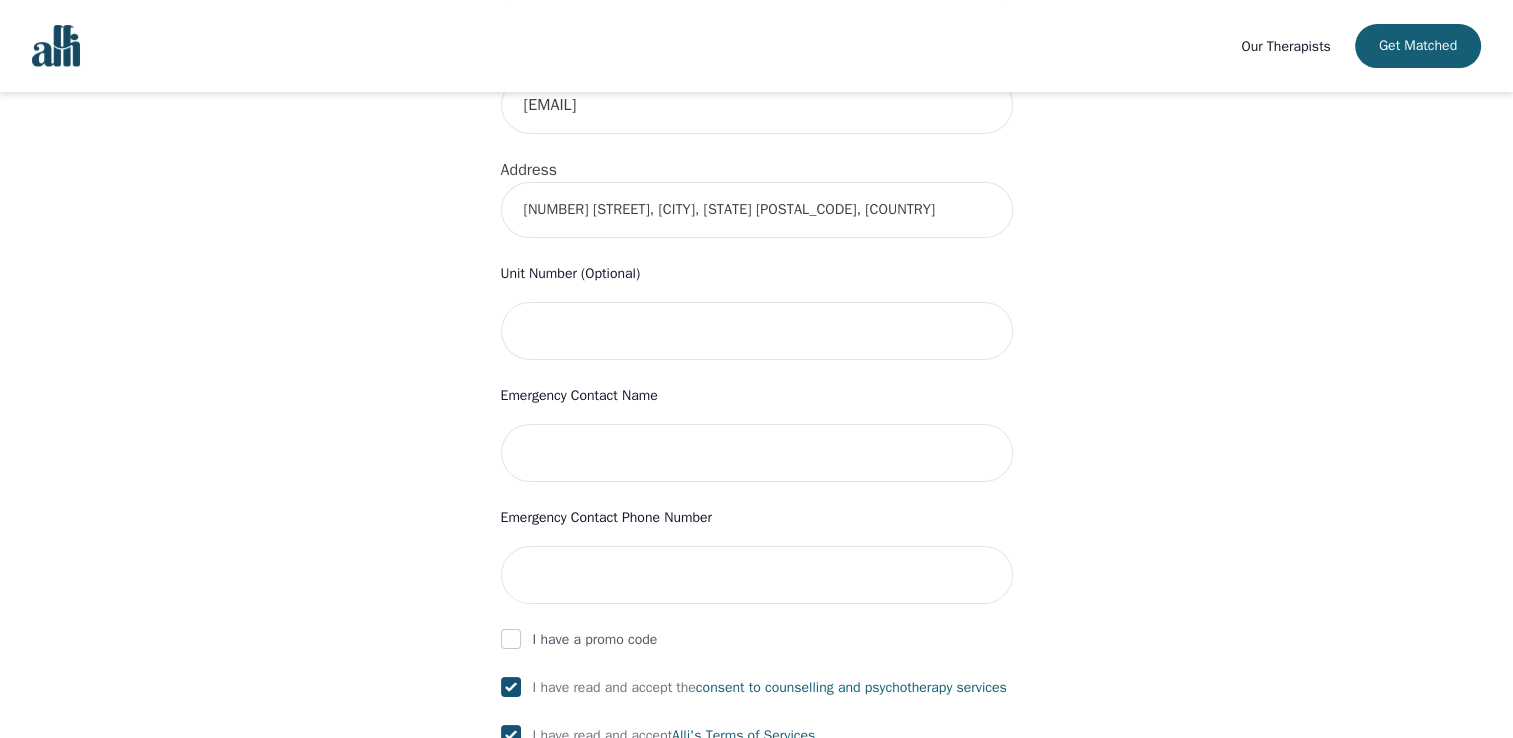 scroll, scrollTop: 696, scrollLeft: 0, axis: vertical 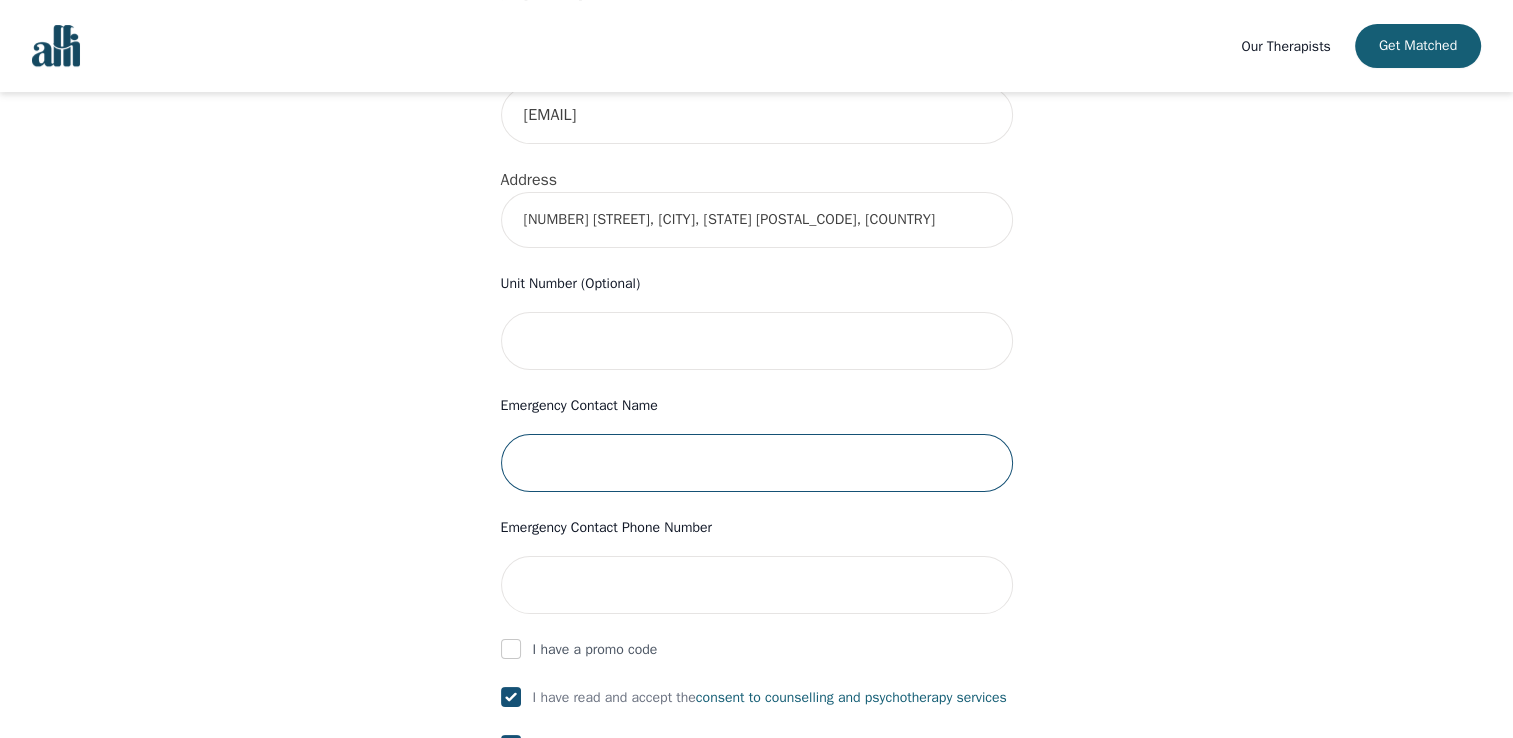 click at bounding box center (757, 463) 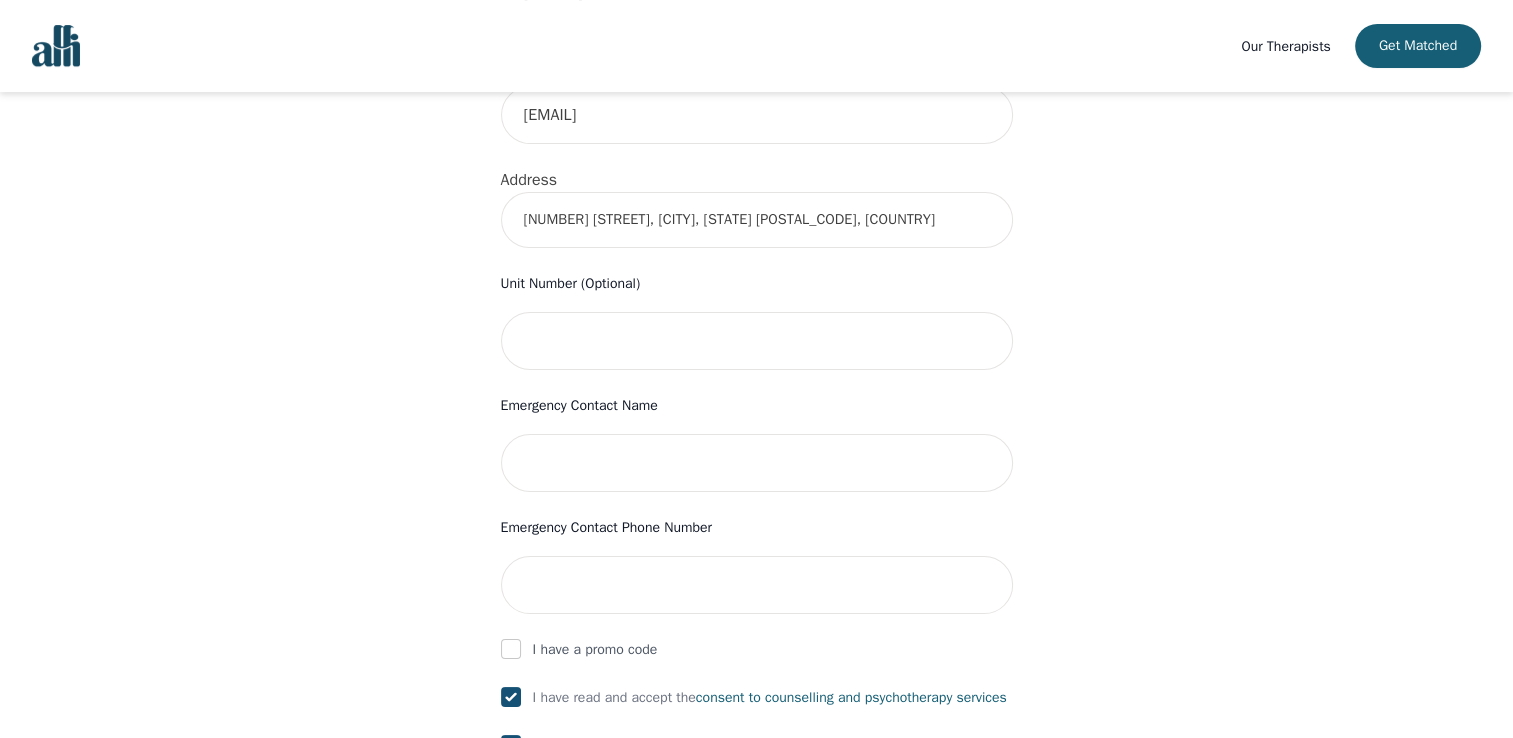 click on "Your therapy journey is about to begin! Your initial assessment session with   [FIRST] [LAST]  will be on  [DATE] @ [TIME]  for 50 minutes , free of charge. Your follow-up sessions will be at your selected rate of $45. To confirm your session, please complete the following: First Name [FIRST] Last Name [LAST] Phone Number Only input the 10 digits, no spaces or dashes e.g. 1234567890 [PHONE] Email [EMAIL] Address [NUMBER] [STREET], [CITY], [STATE] [POSTAL_CODE], [COUNTRY] Unit Number (Optional) Emergency Contact Name Emergency Contact Phone Number I have a promo code I have read and accept the  consent to counselling and psychotherapy services I have read and accept  Alli's Terms of Services I understand that I will be charged the full session rate if I cancel within 24 hours of my scheduled appointment or if I miss it all together. (*Note: This does not apply to your very first session with Alli. You may cancel your first session at any time without incurring fees). Submit" at bounding box center (757, 239) 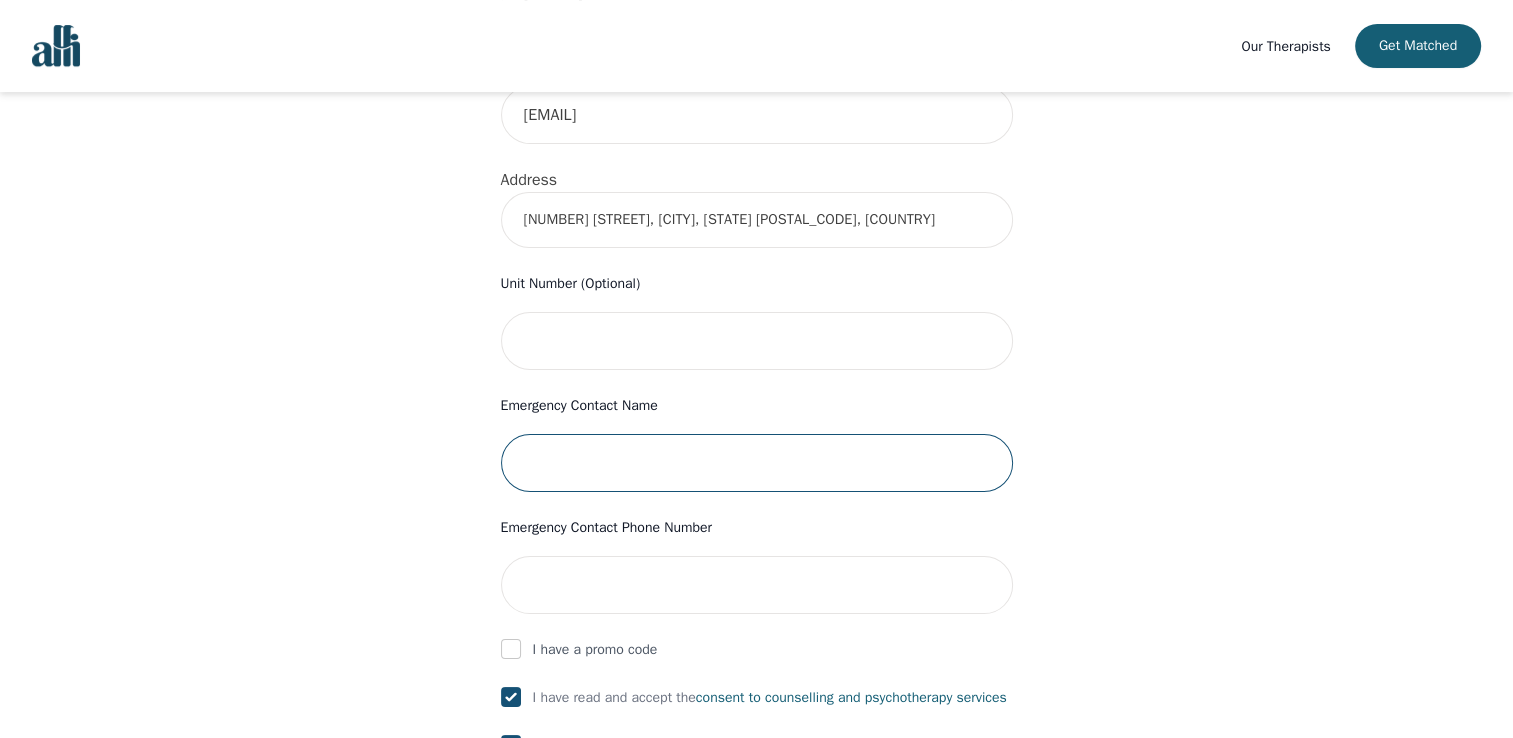click at bounding box center (757, 463) 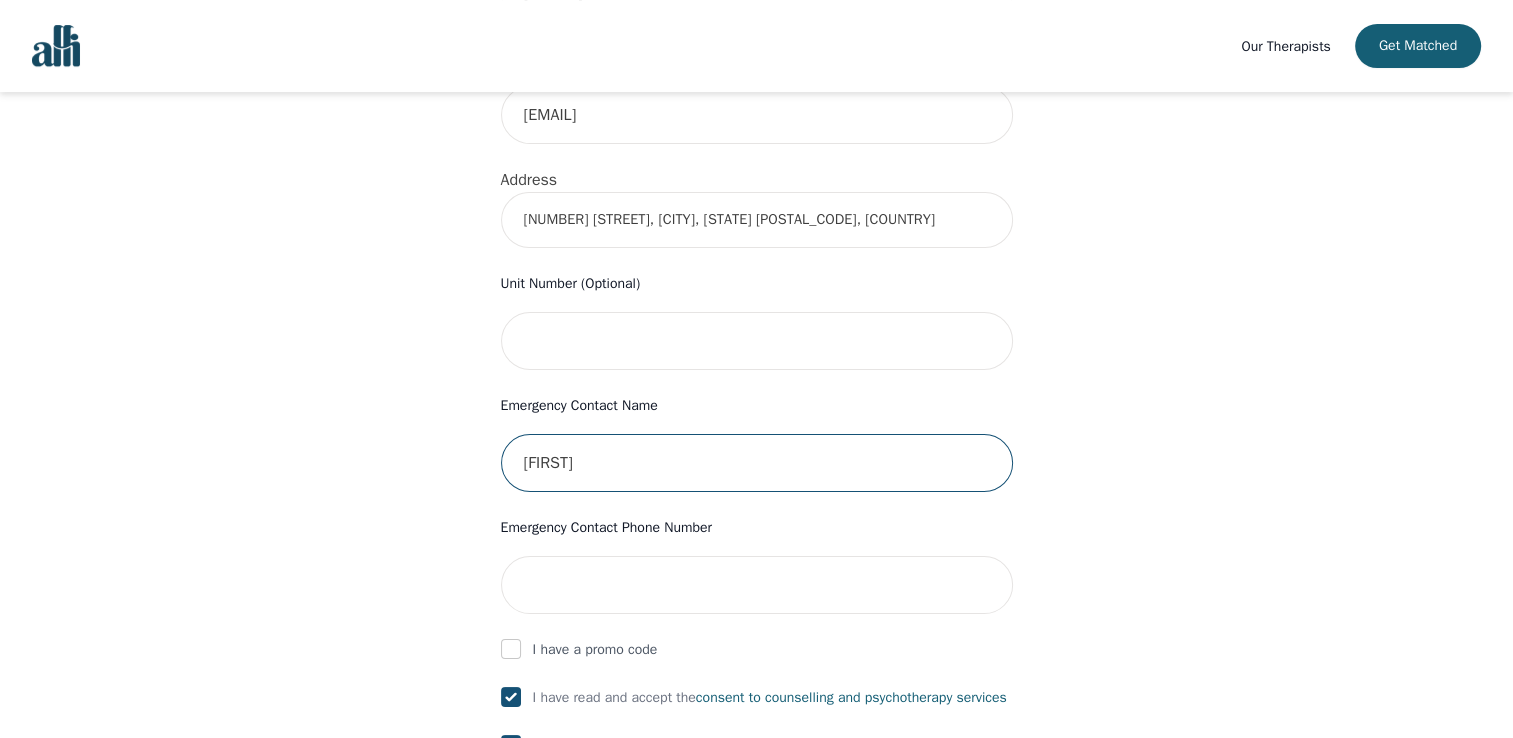type on "[FIRST]" 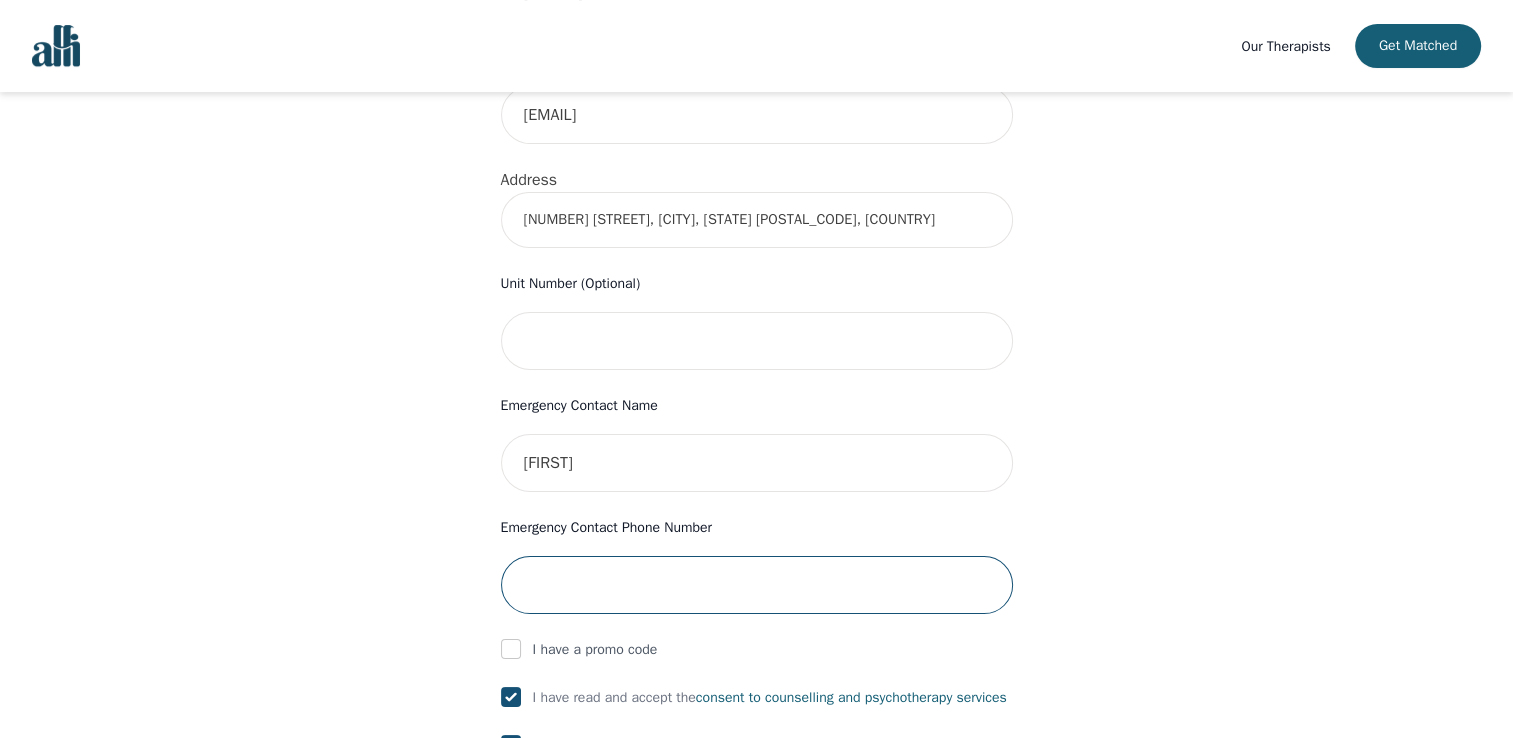 click at bounding box center [757, 585] 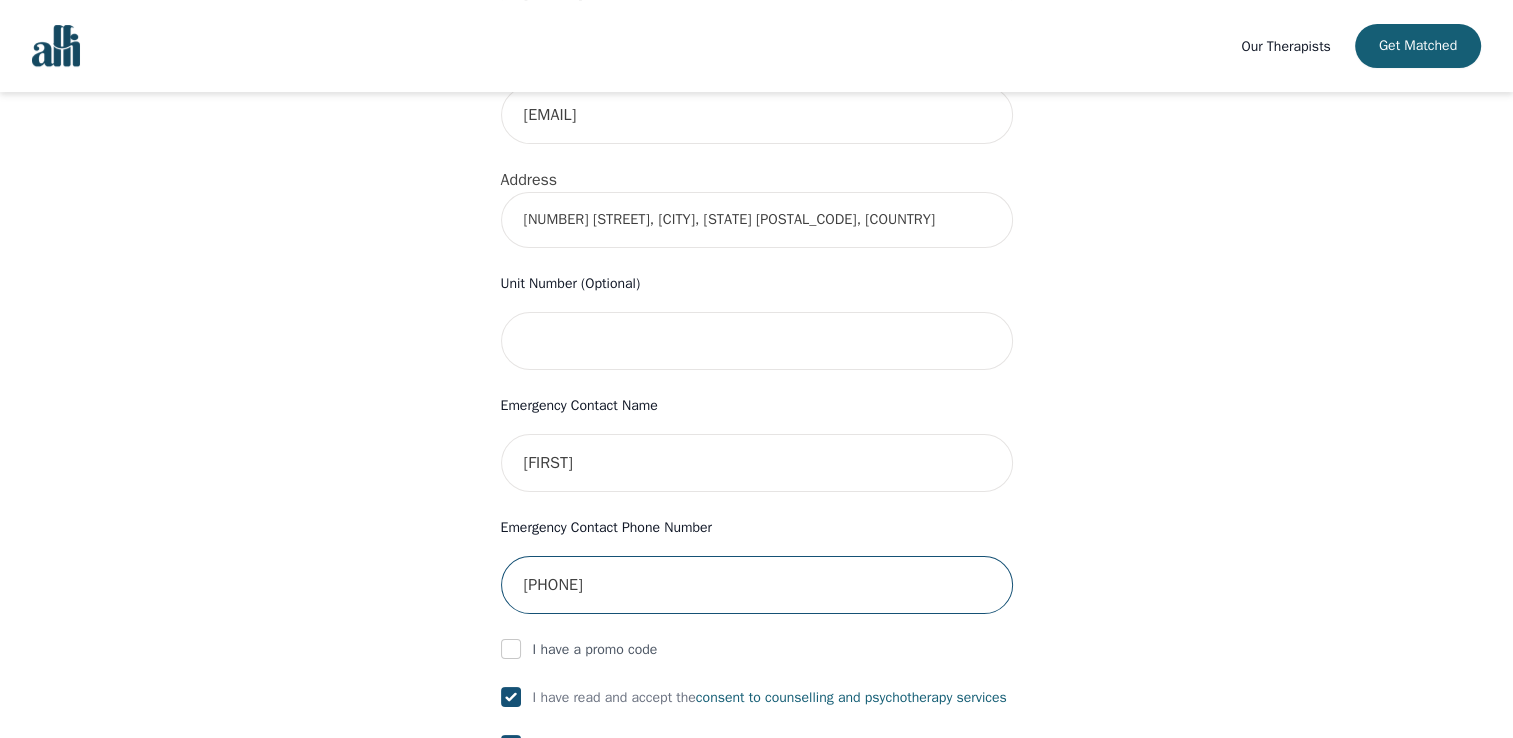 click on "[PHONE]" at bounding box center (757, 585) 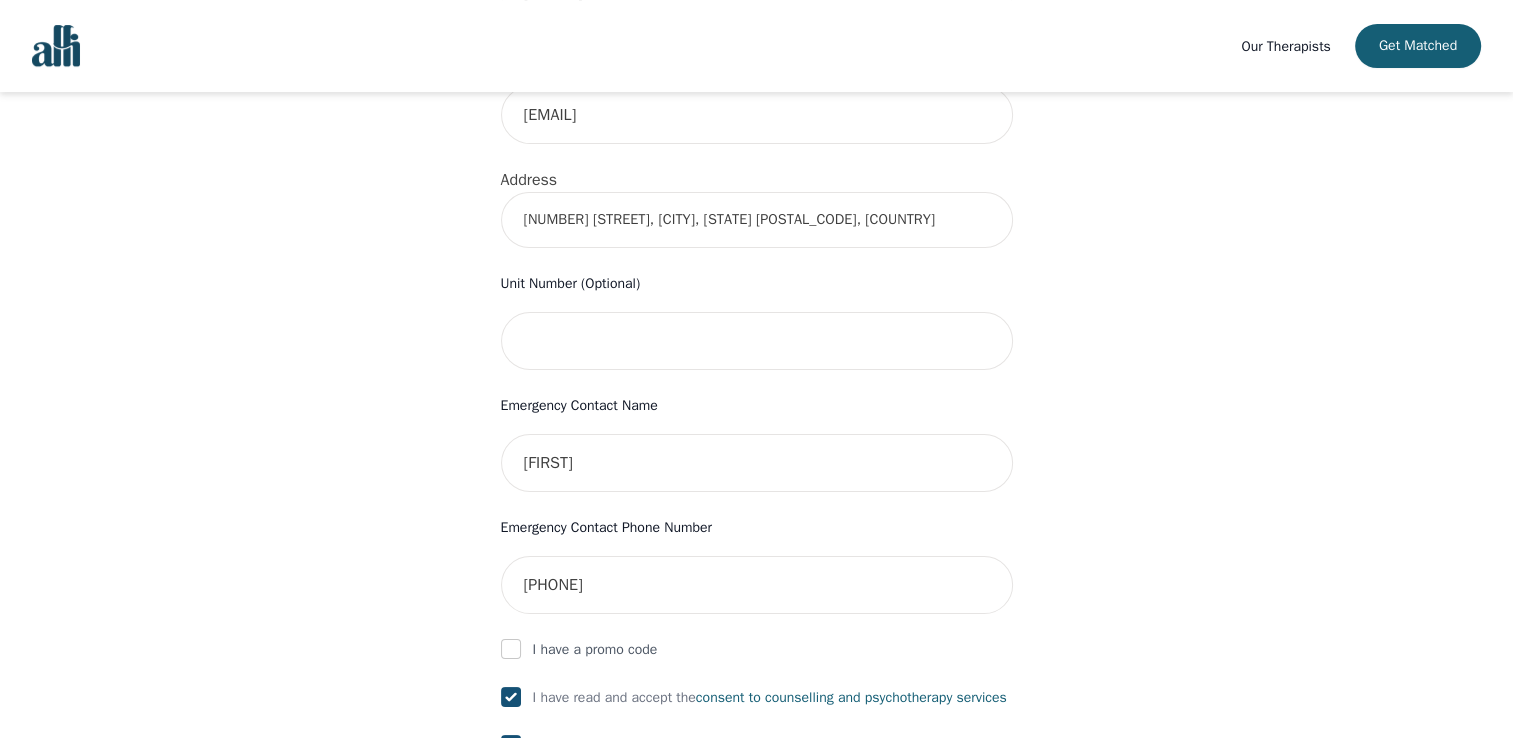 click on "Your therapy journey is about to begin! Your initial assessment session with   [FIRST] [LAST]  will be on  [DATE] @ [TIME]  for 50 minutes , free of charge. Your follow-up sessions will be at your selected rate of $45. To confirm your session, please complete the following: First Name [FIRST] Last Name [LAST] Phone Number Only input the 10 digits, no spaces or dashes e.g. 1234567890 [PHONE] Email [EMAIL] Address [NUMBER] [STREET], [CITY], [STATE] [POSTAL_CODE], [COUNTRY] Unit Number (Optional) Emergency Contact Name [FIRST] Emergency Contact Phone Number [PHONE] I have a promo code I have read and accept the  consent to counselling and psychotherapy services I have read and accept  Alli's Terms of Services I understand that I will be charged the full session rate if I cancel within 24 hours of my scheduled appointment or if I miss it all together. (*Note: This does not apply to your very first session with Alli. You may cancel your first session at any time without incurring fees). Submit" at bounding box center [756, 239] 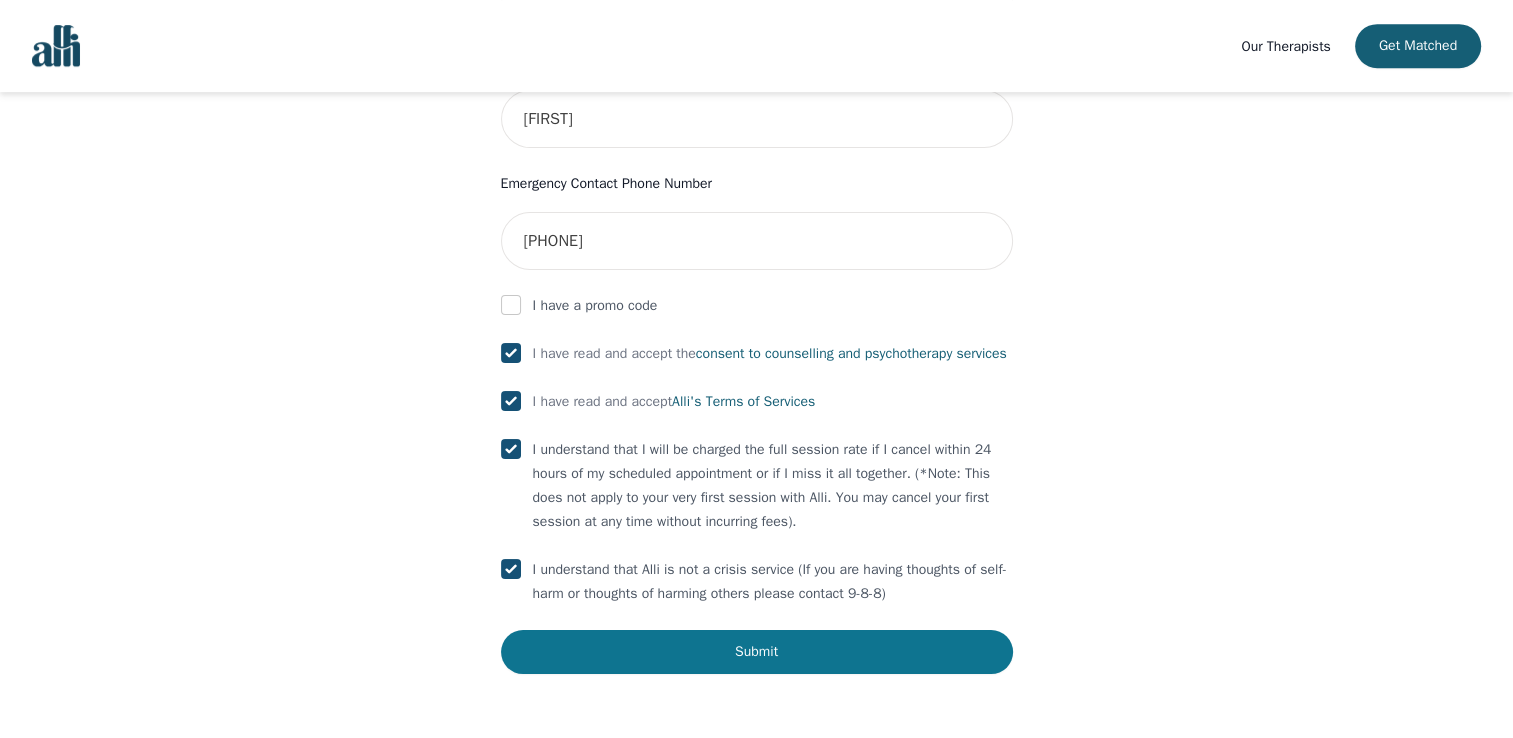 click on "Submit" at bounding box center (757, 652) 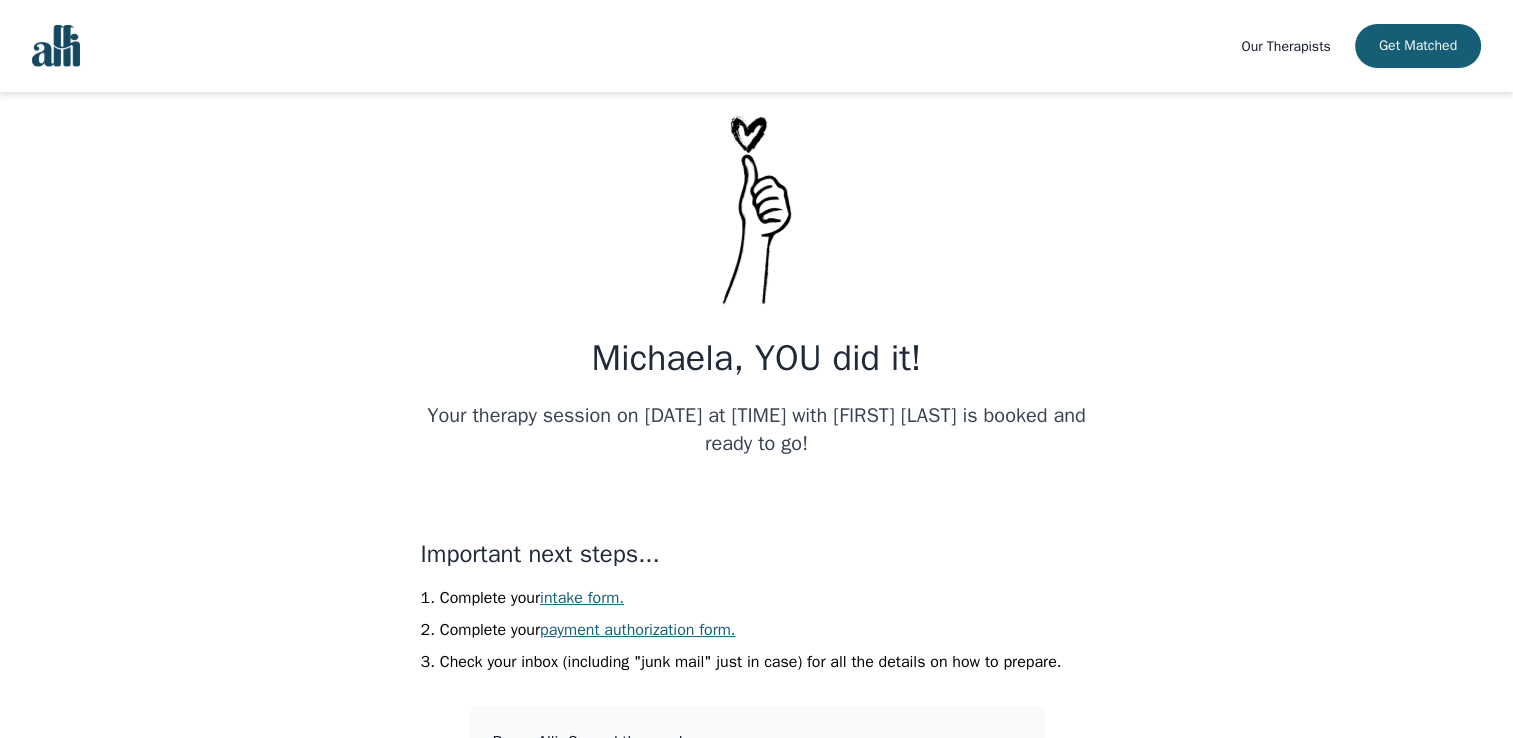 scroll, scrollTop: 47, scrollLeft: 0, axis: vertical 